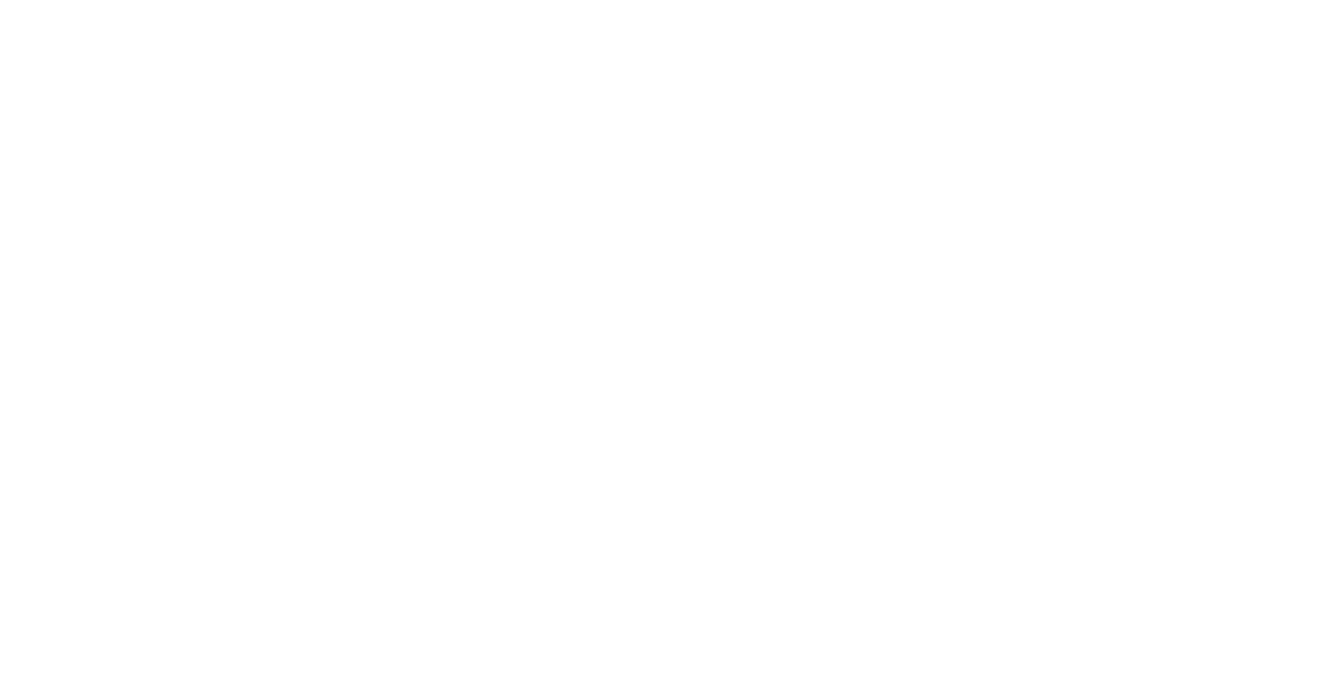 scroll, scrollTop: 0, scrollLeft: 0, axis: both 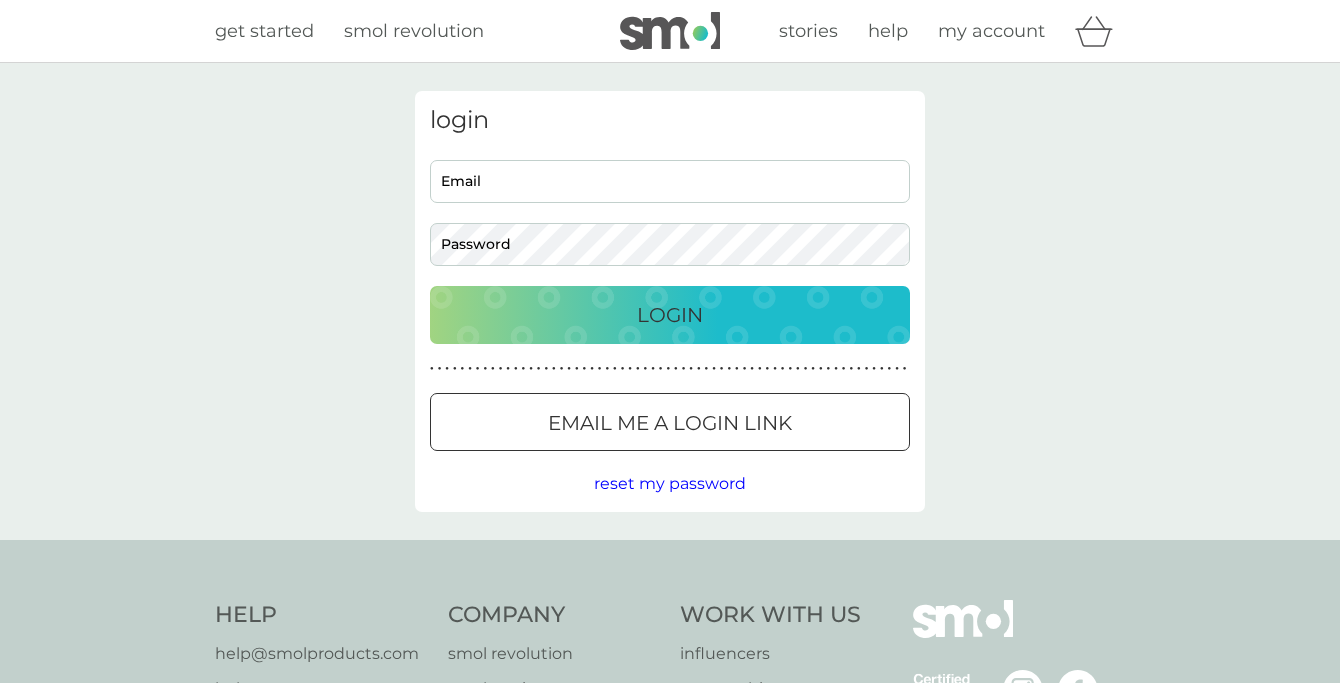 click on "Email" at bounding box center [670, 181] 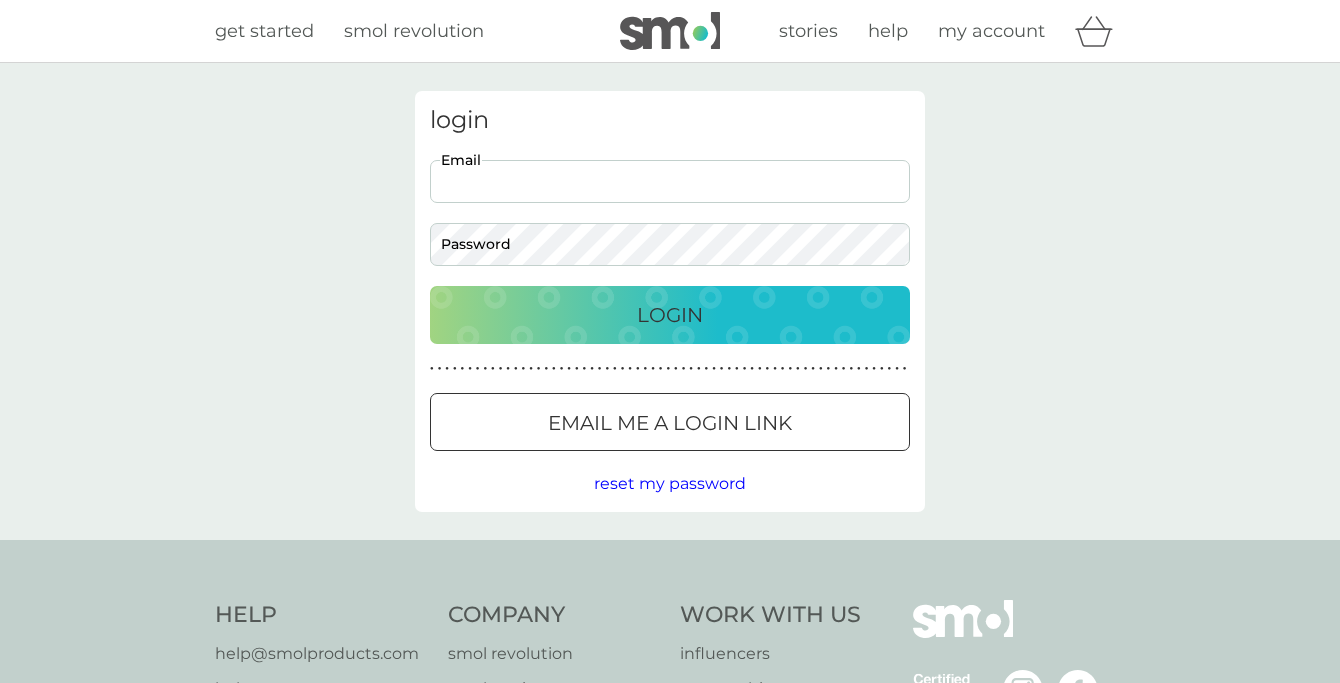 type on "[EMAIL]" 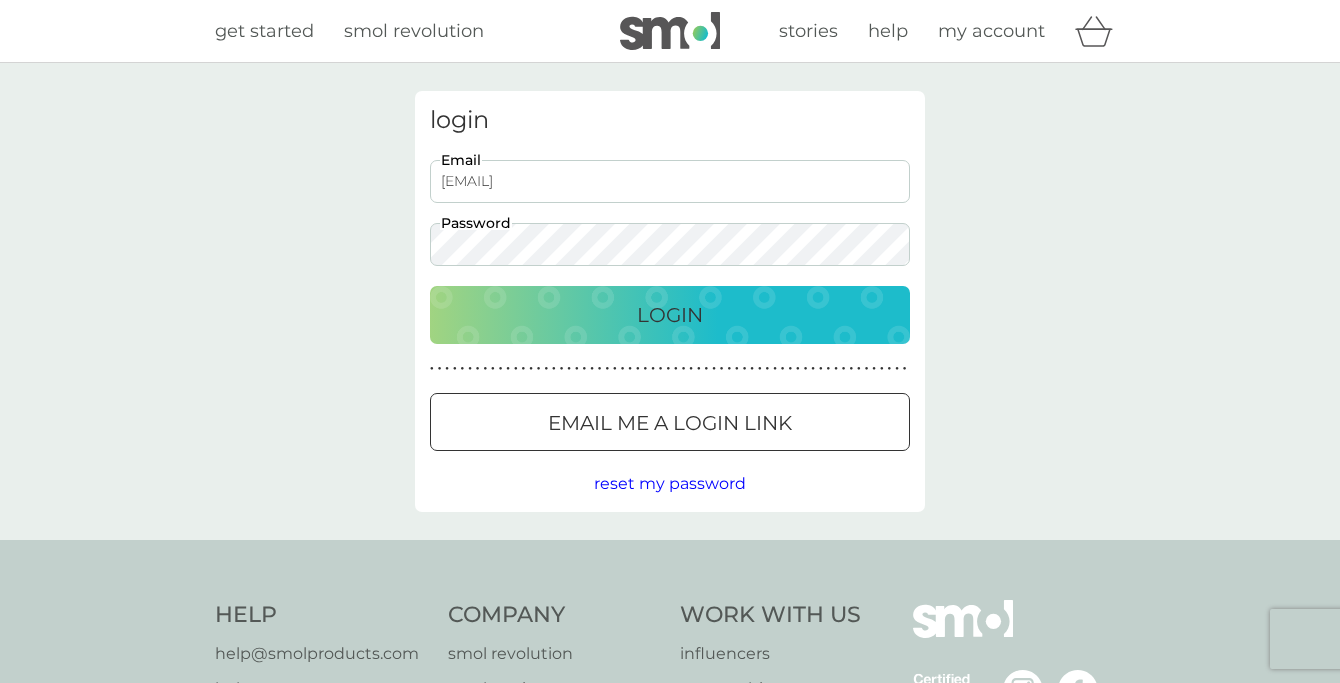 click on "Login" at bounding box center [670, 315] 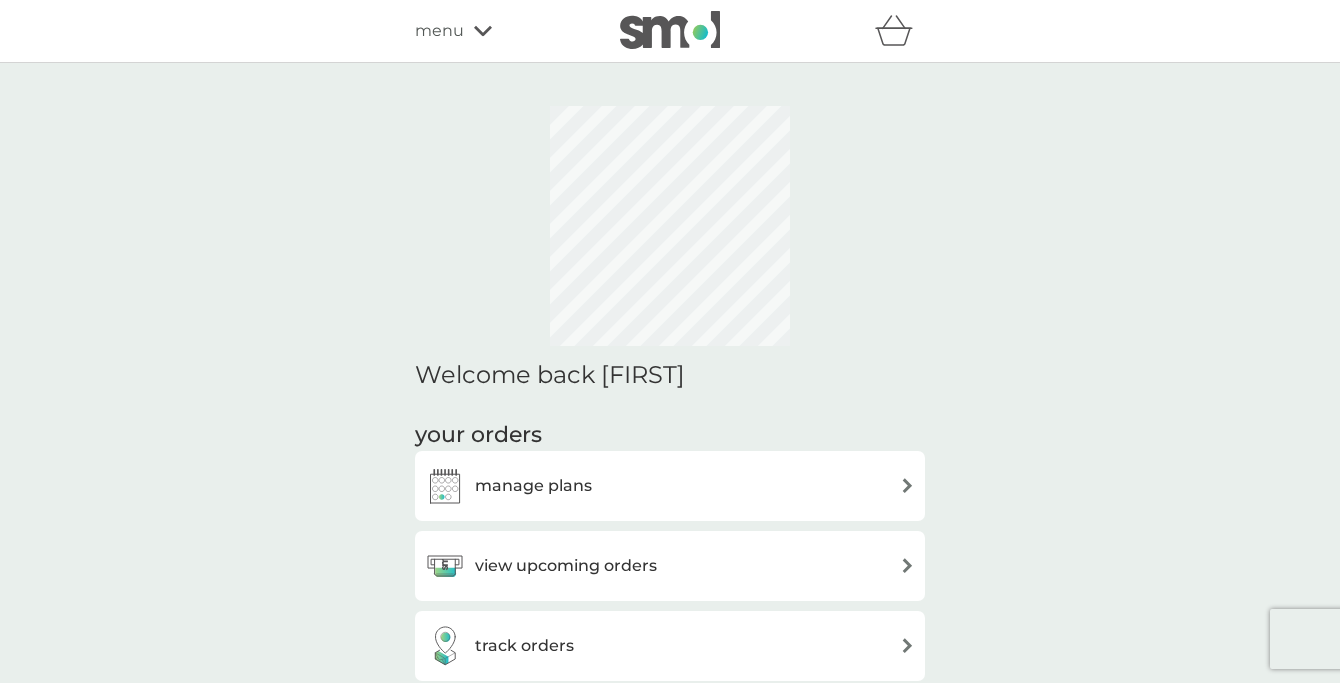 scroll, scrollTop: 153, scrollLeft: 0, axis: vertical 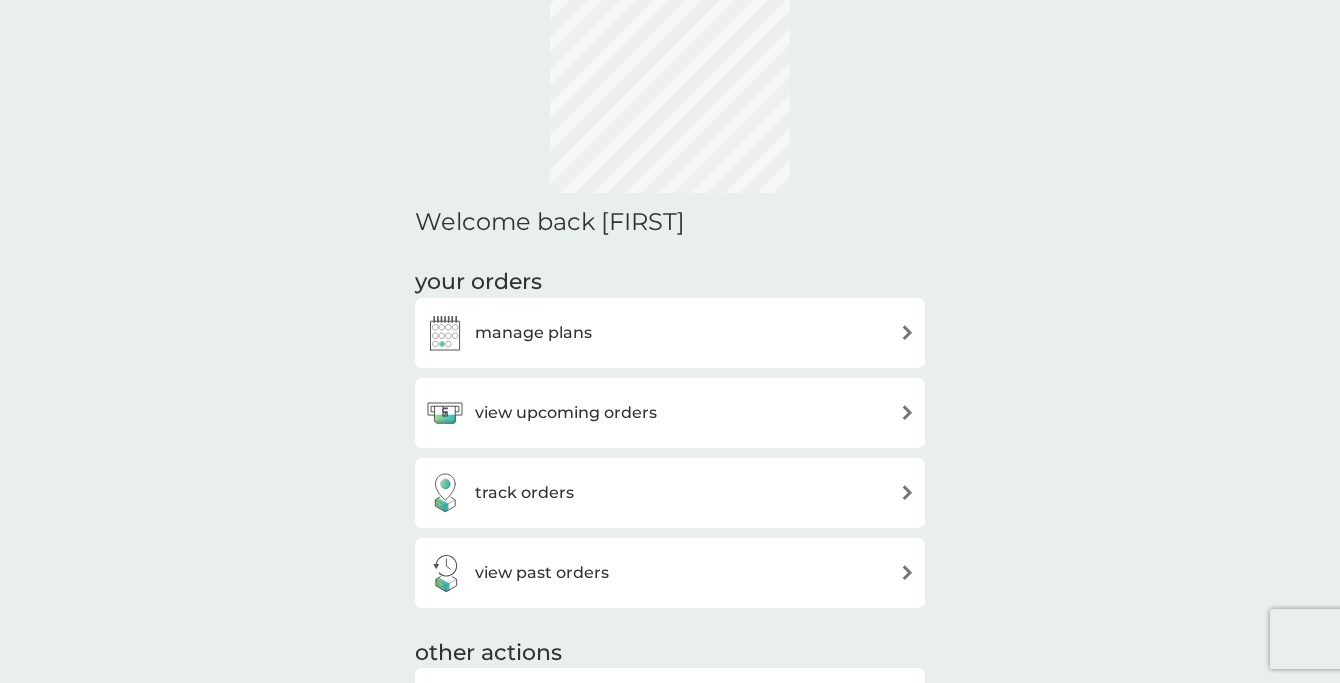 click on "manage plans" at bounding box center (533, 333) 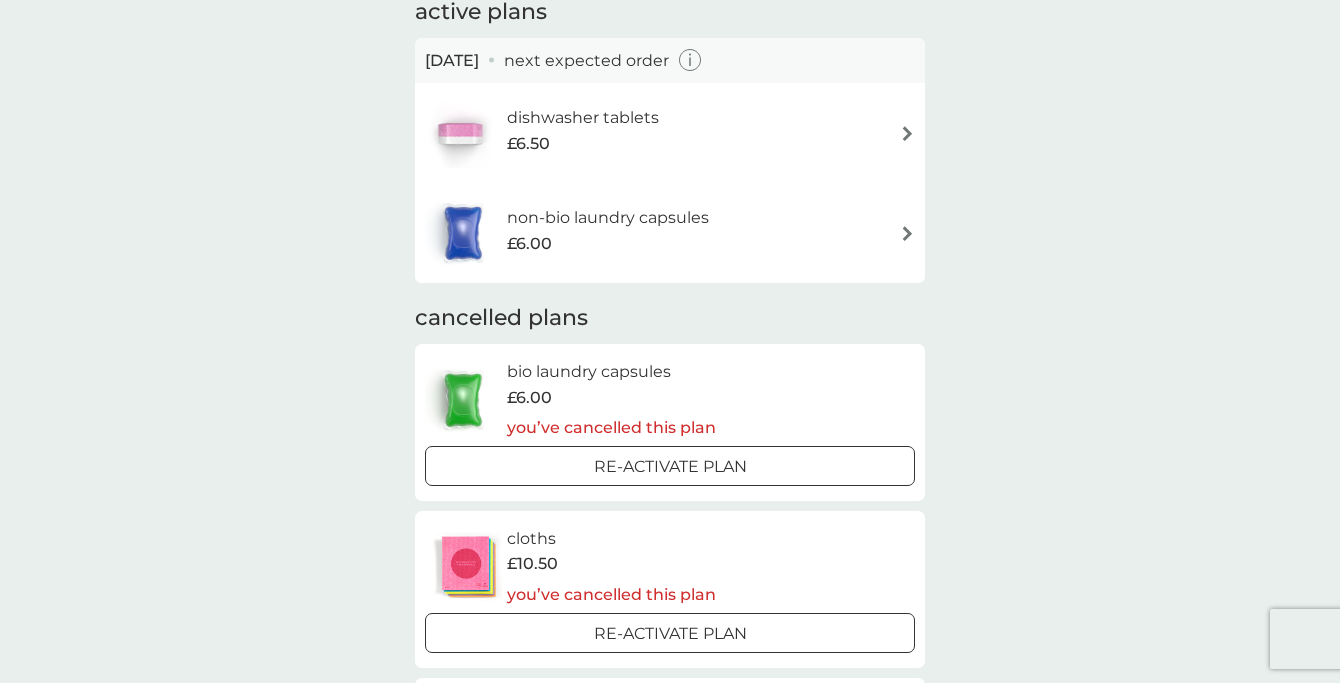 scroll, scrollTop: 19, scrollLeft: 0, axis: vertical 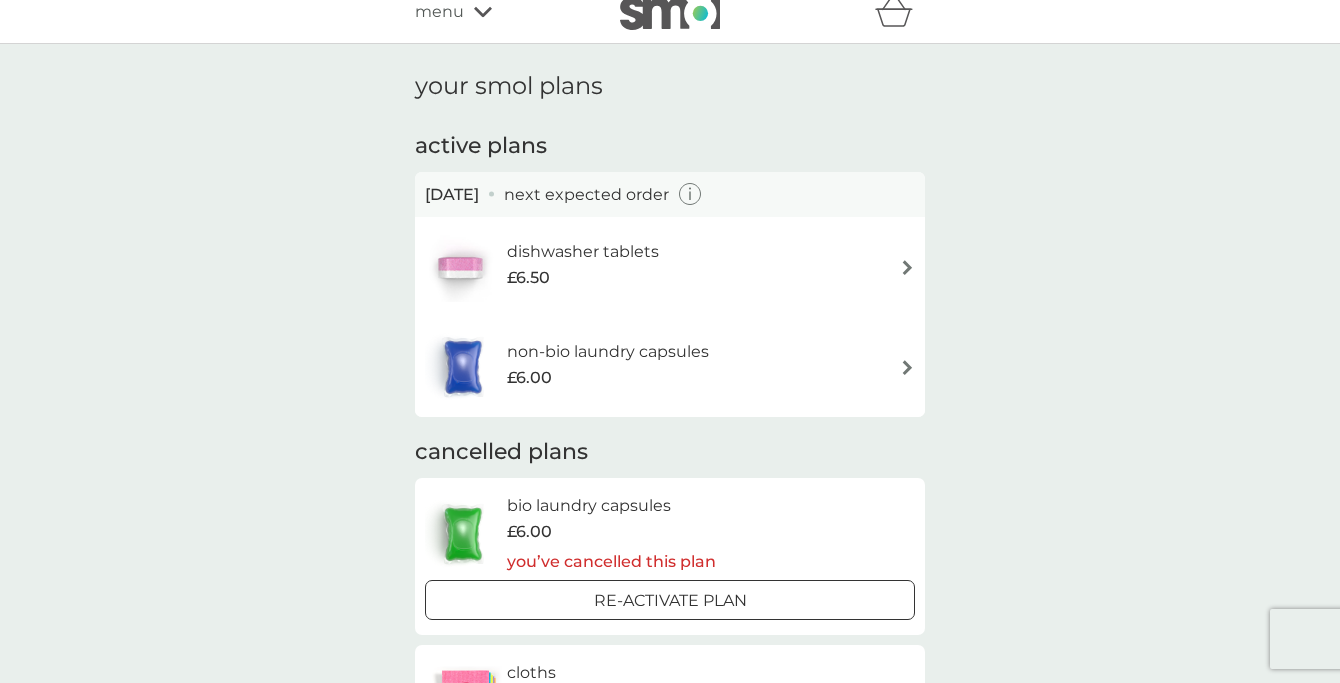 click on "dishwasher tablets £6.50" at bounding box center [670, 267] 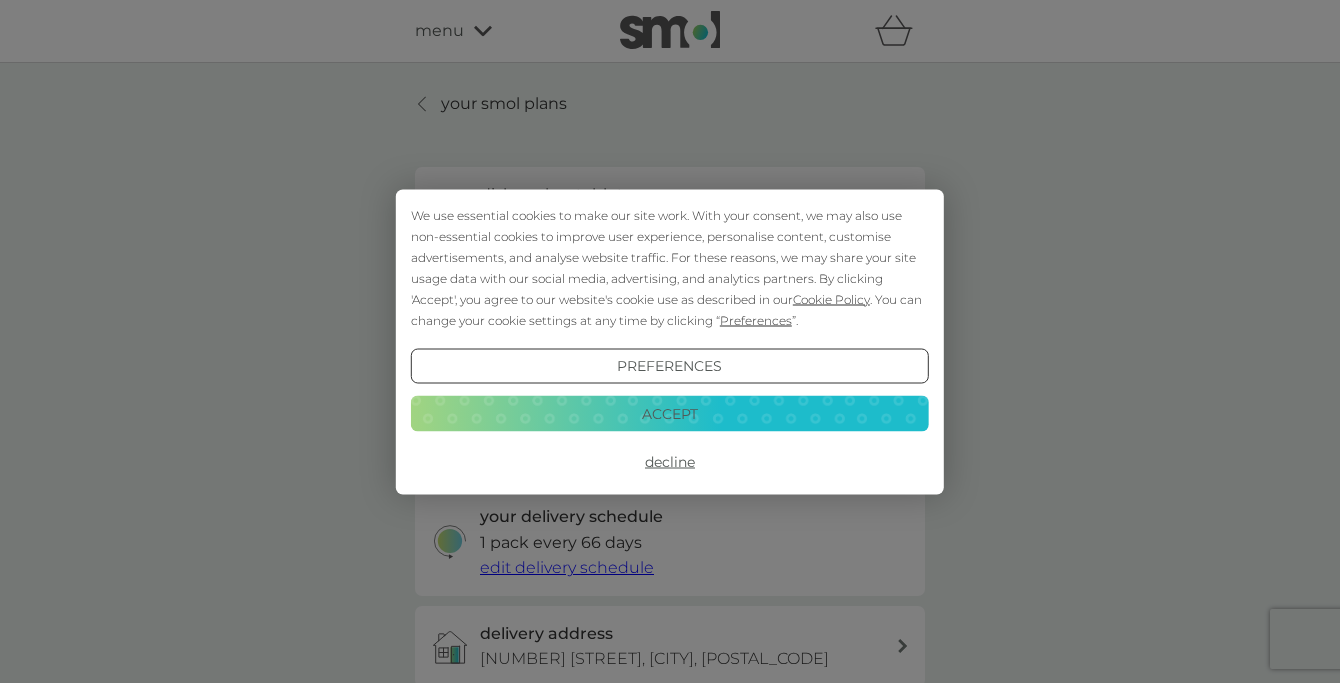 click on "Accept" at bounding box center (670, 414) 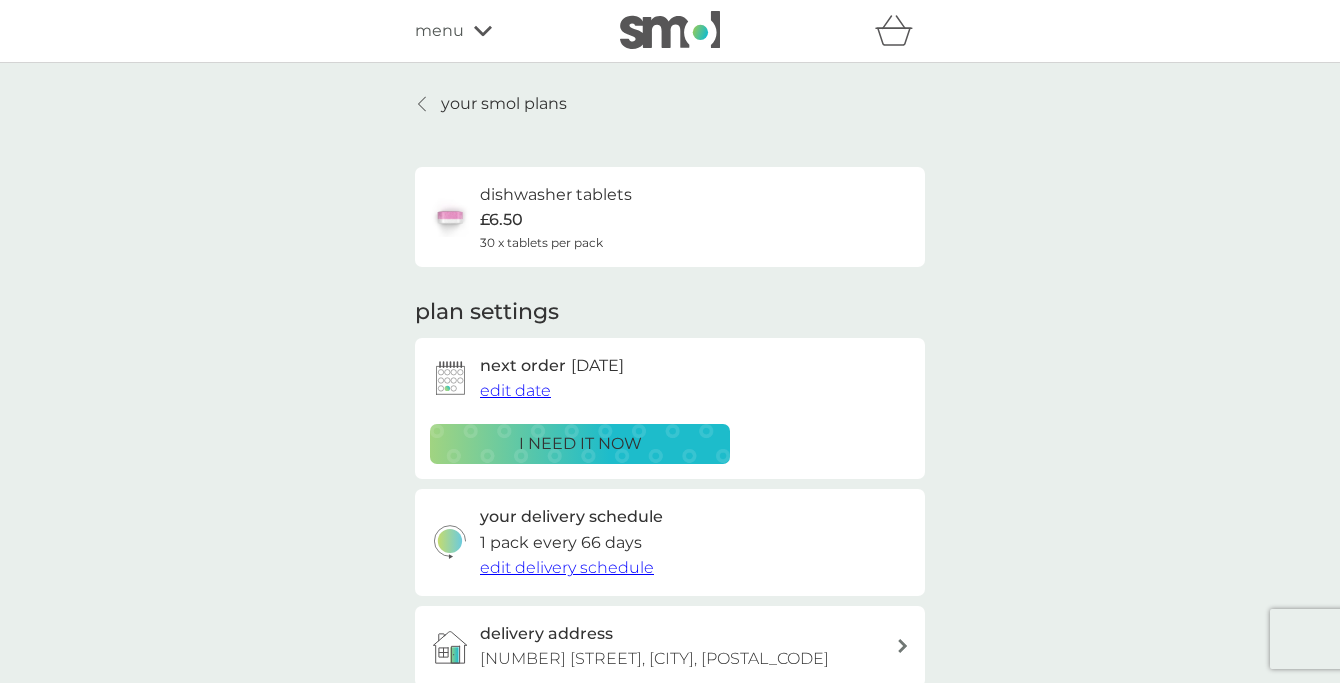 scroll, scrollTop: 0, scrollLeft: 0, axis: both 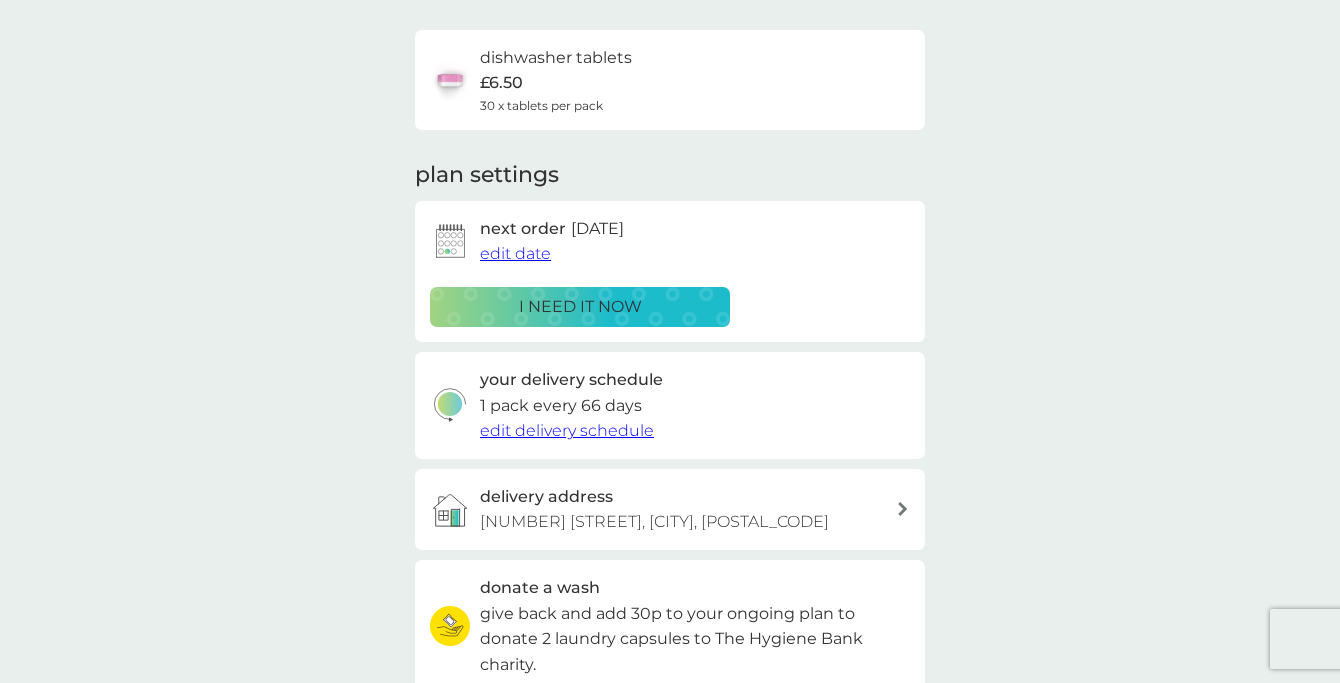 click on "edit delivery schedule" at bounding box center (567, 430) 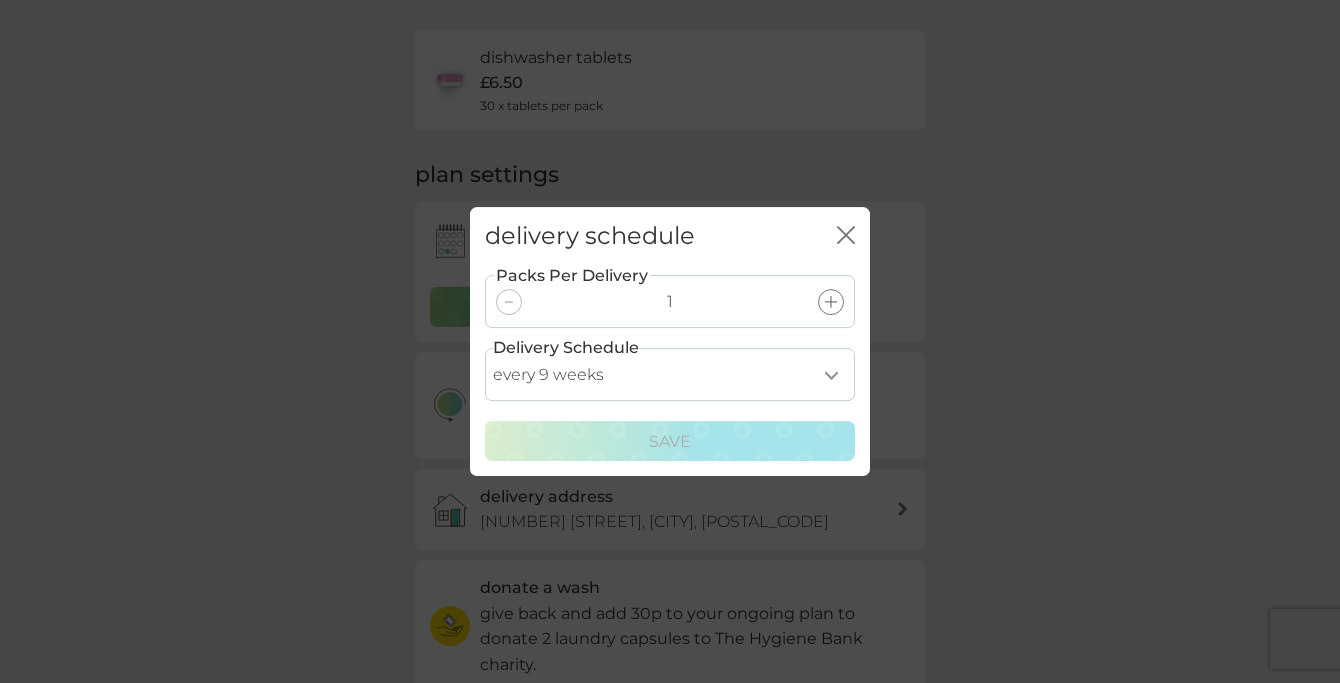 click on "every 1 week every 2 weeks every 3 weeks every 4 weeks every 5 weeks every 6 weeks every 7 weeks every 8 weeks every 9 weeks every 10 weeks every 11 weeks every 12 weeks every 13 weeks every 14 weeks every 15 weeks every 16 weeks every 17 weeks" at bounding box center [670, 374] 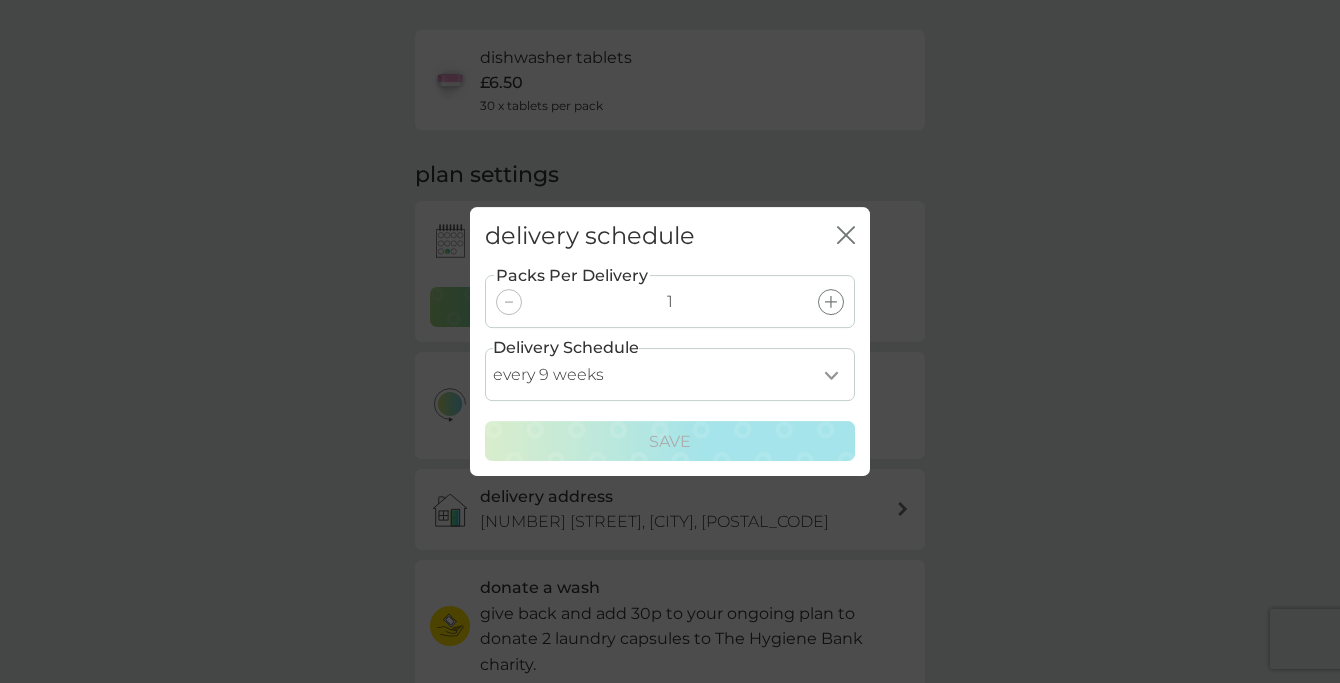select on "105" 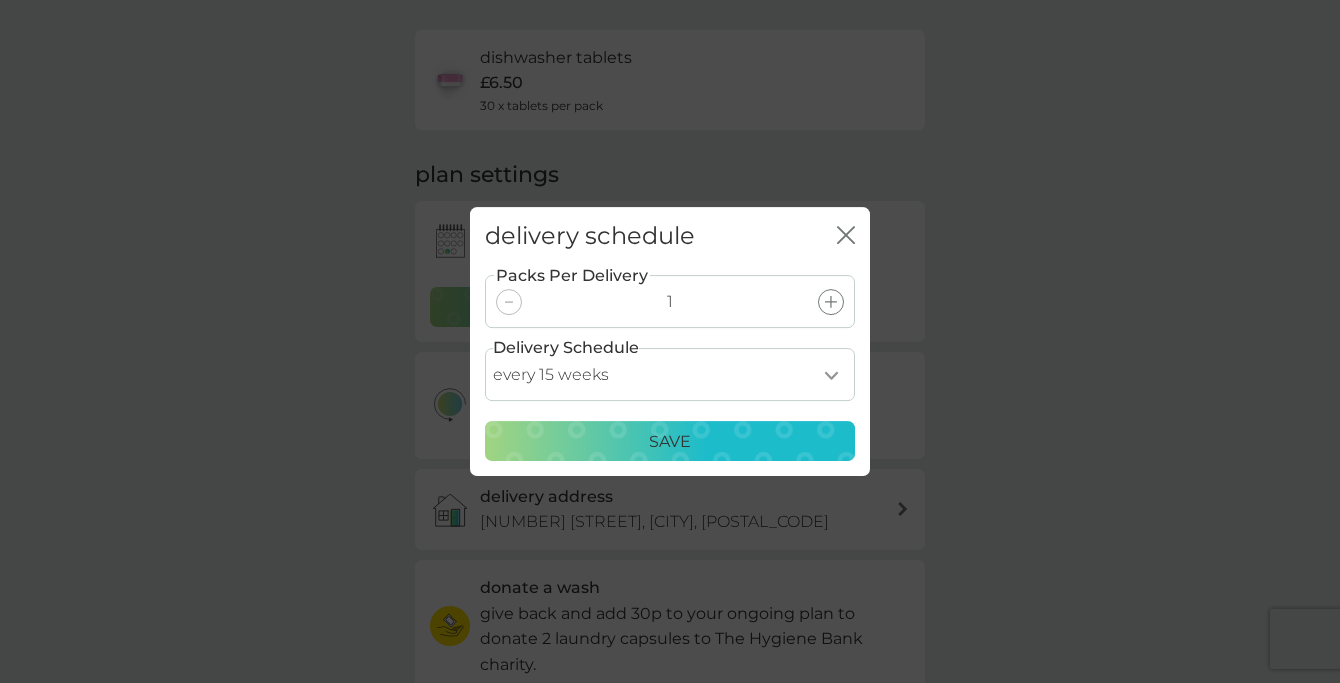 click on "Save" at bounding box center (670, 442) 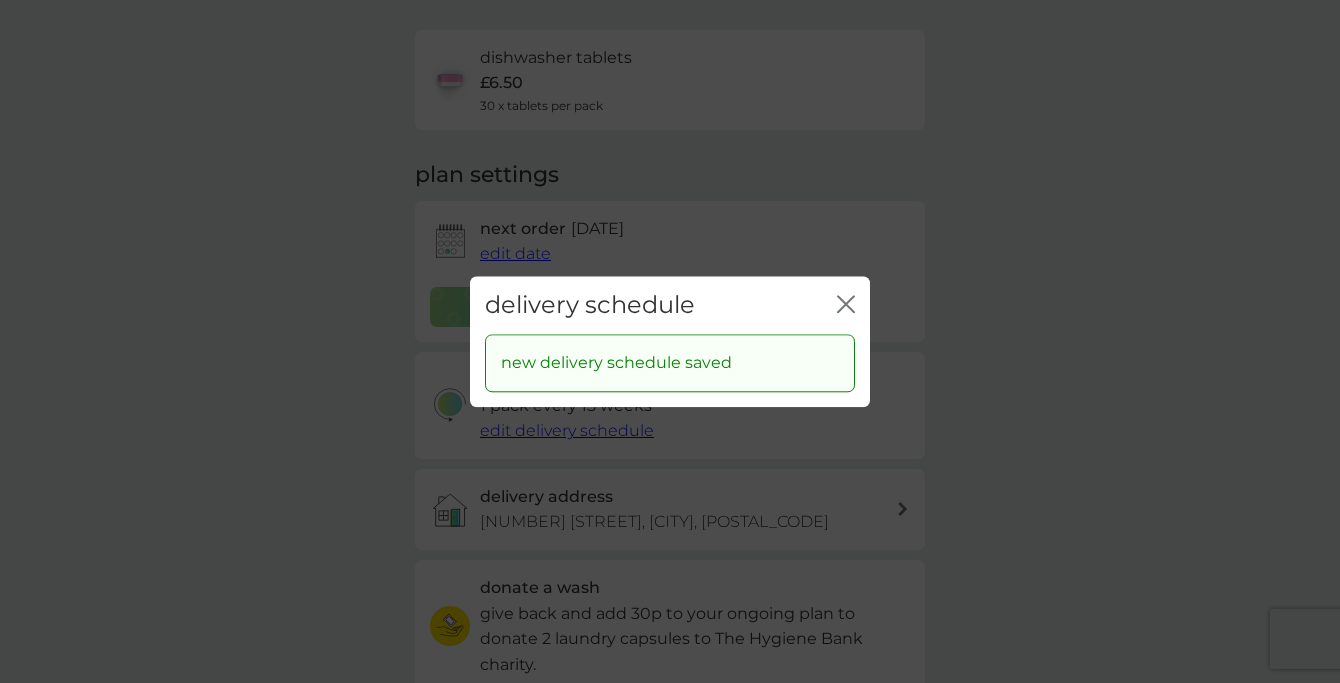 click 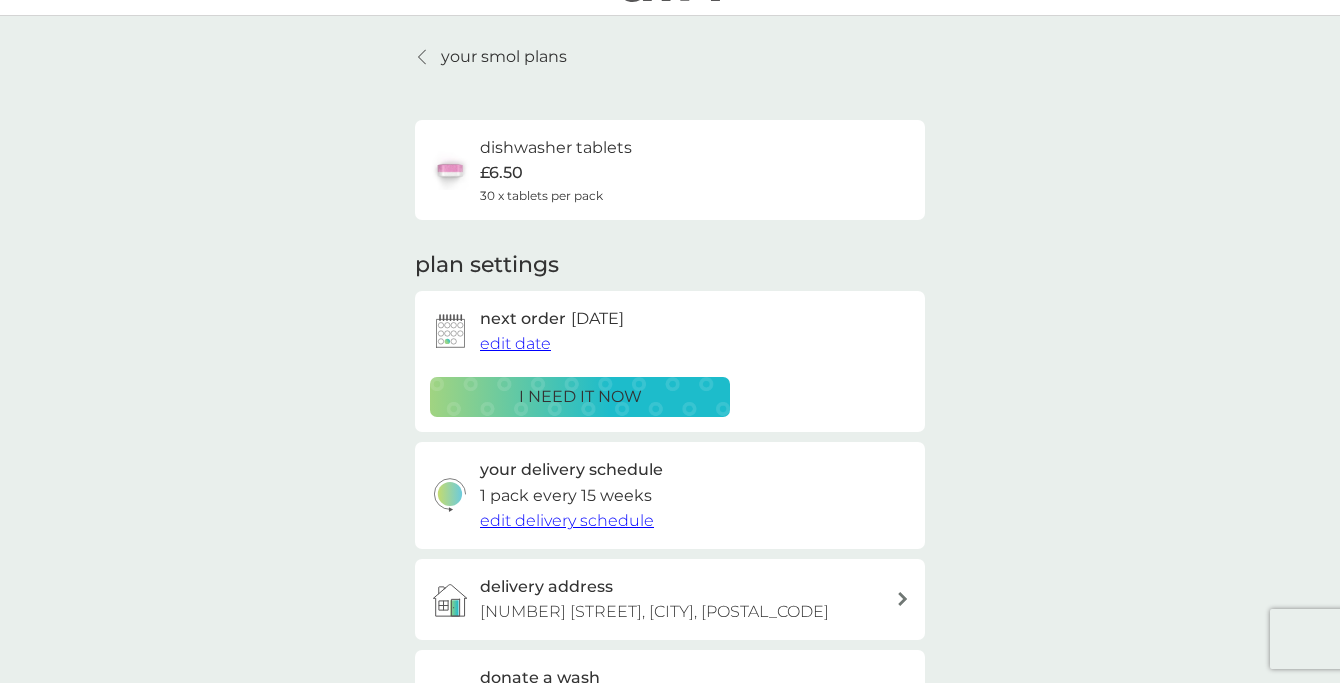 scroll, scrollTop: 0, scrollLeft: 0, axis: both 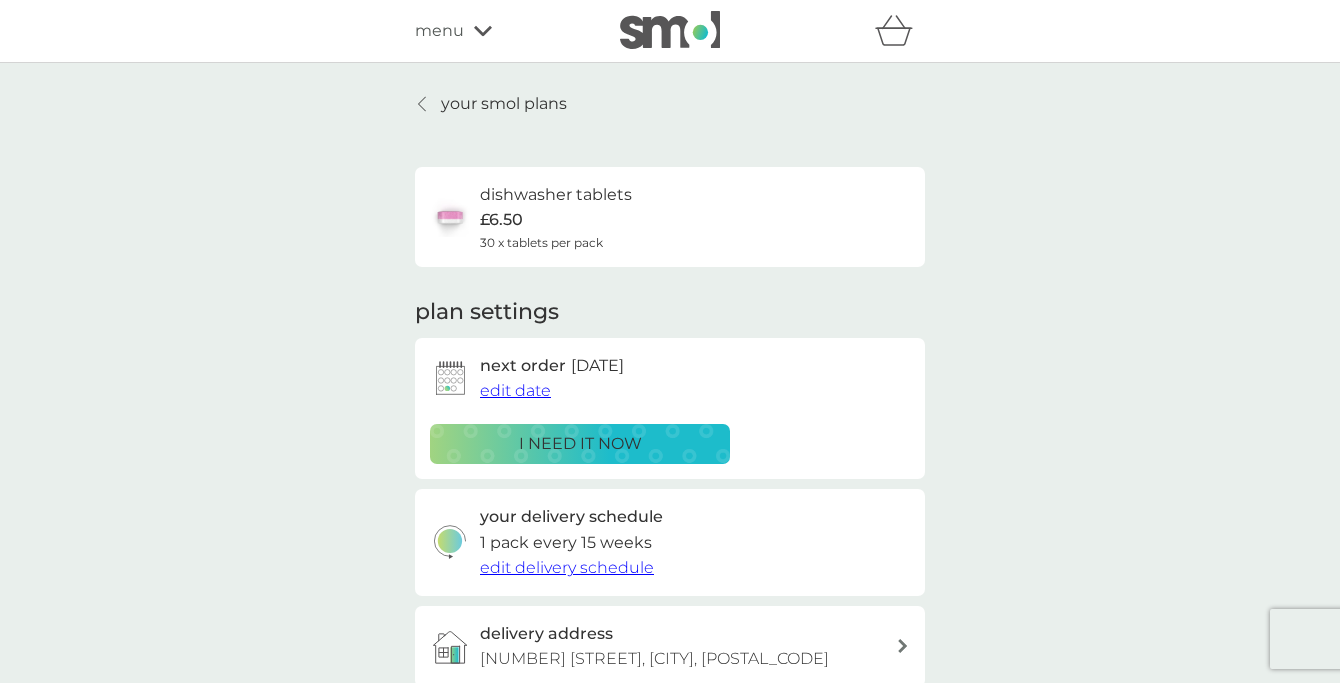 click on "edit date" at bounding box center [515, 390] 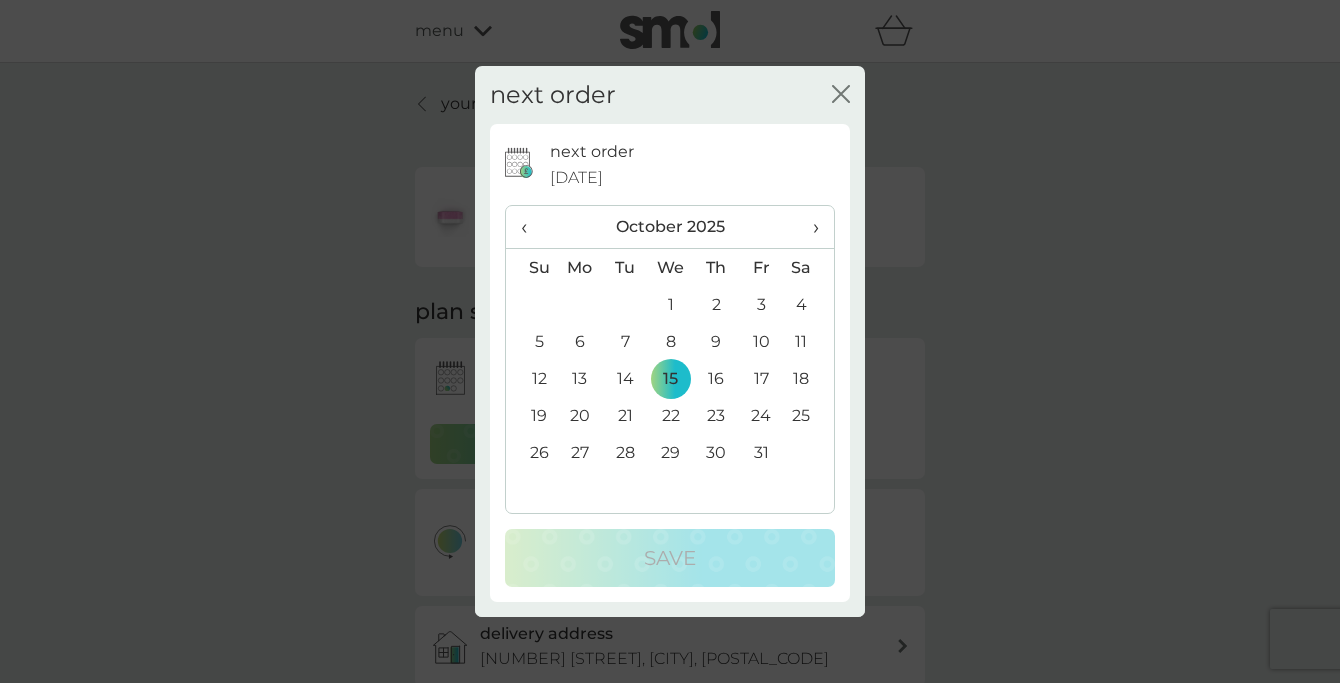 click on "›" at bounding box center (809, 227) 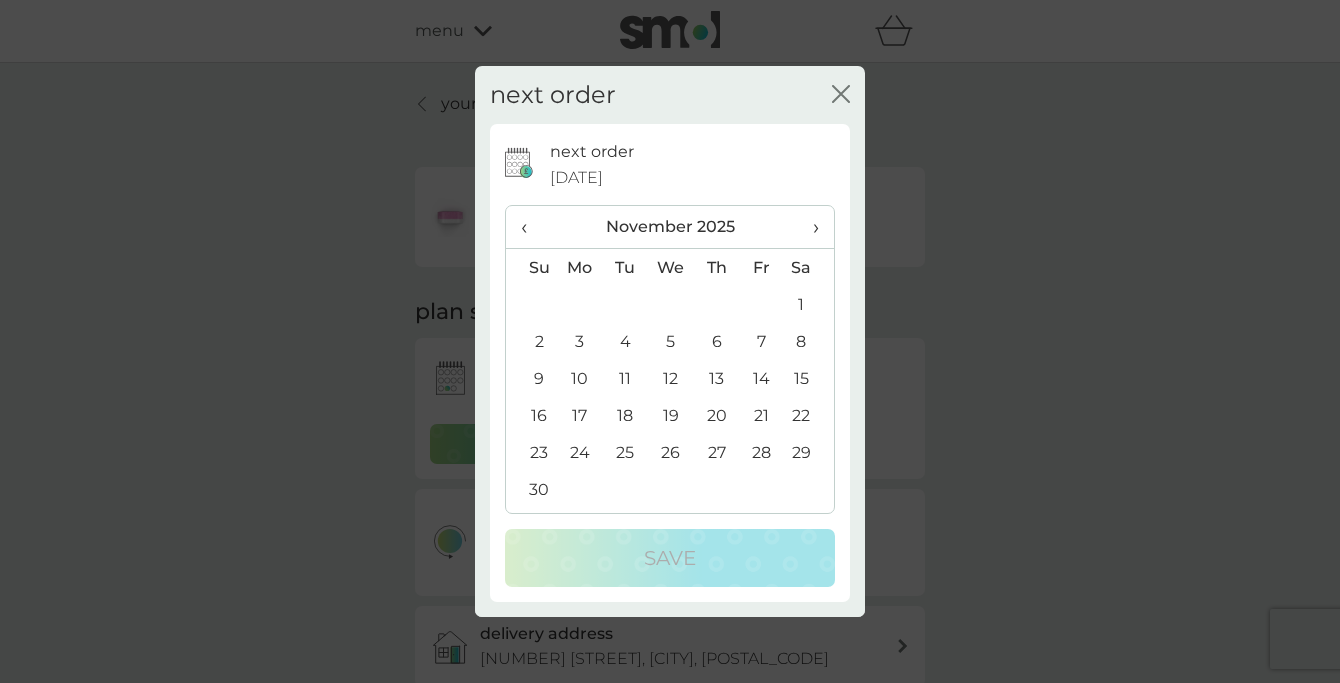 click on "5" at bounding box center [671, 341] 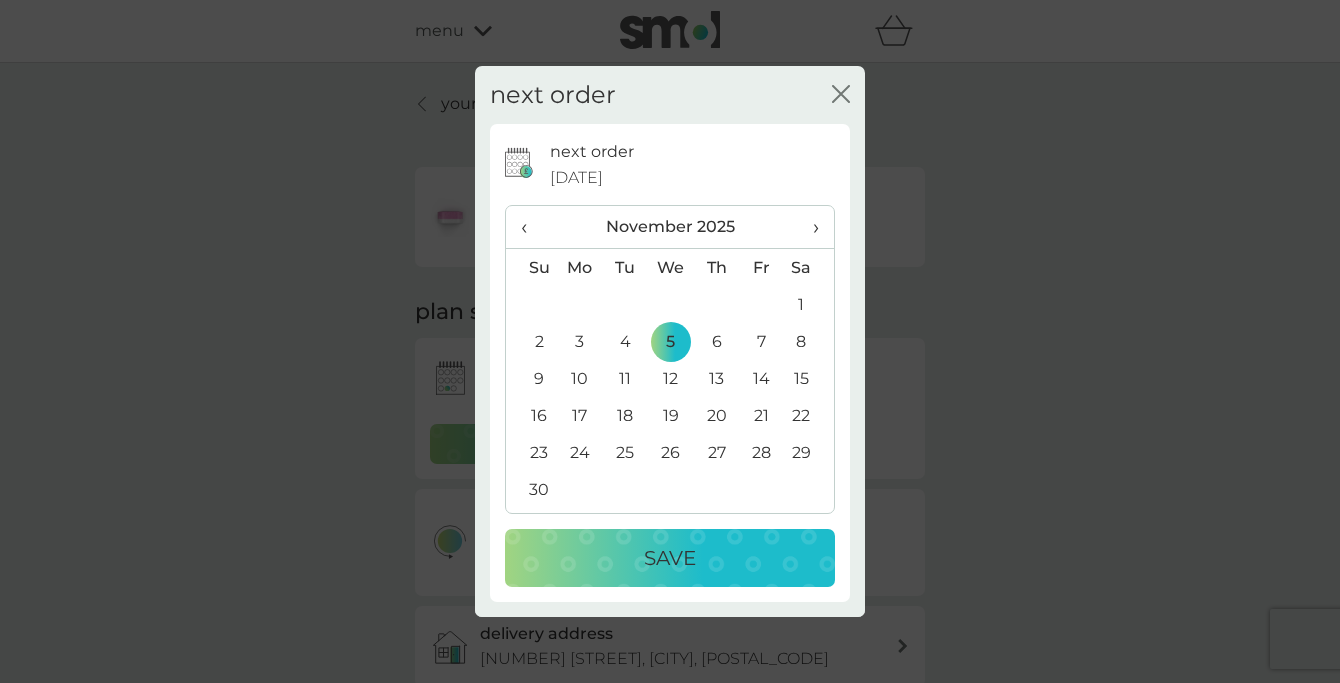 click on "Save" at bounding box center (670, 558) 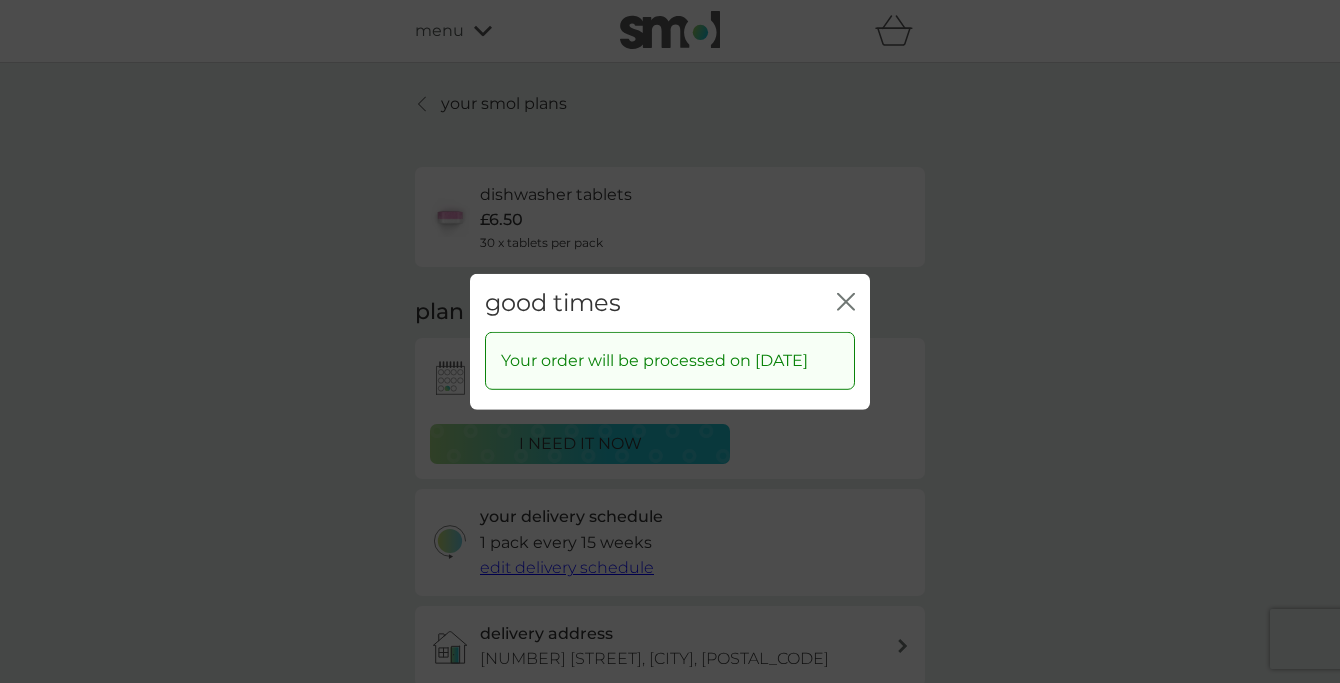 click 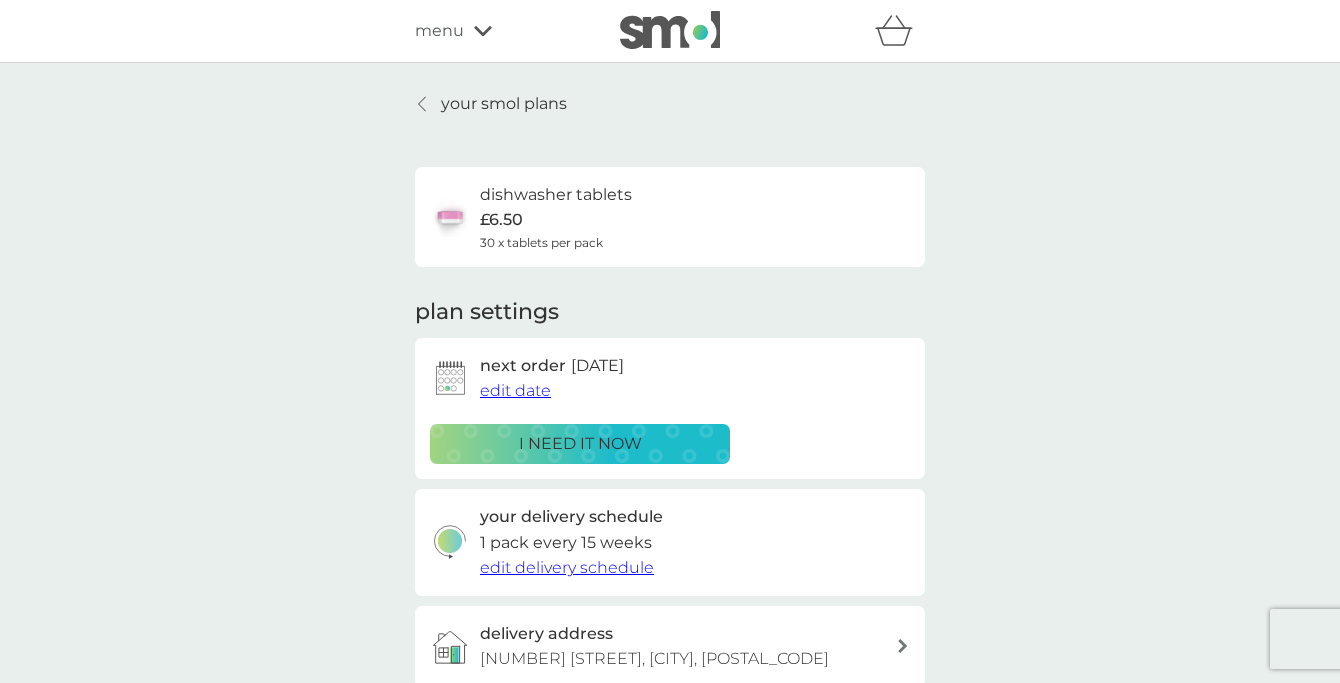 click on "your smol plans" at bounding box center (504, 104) 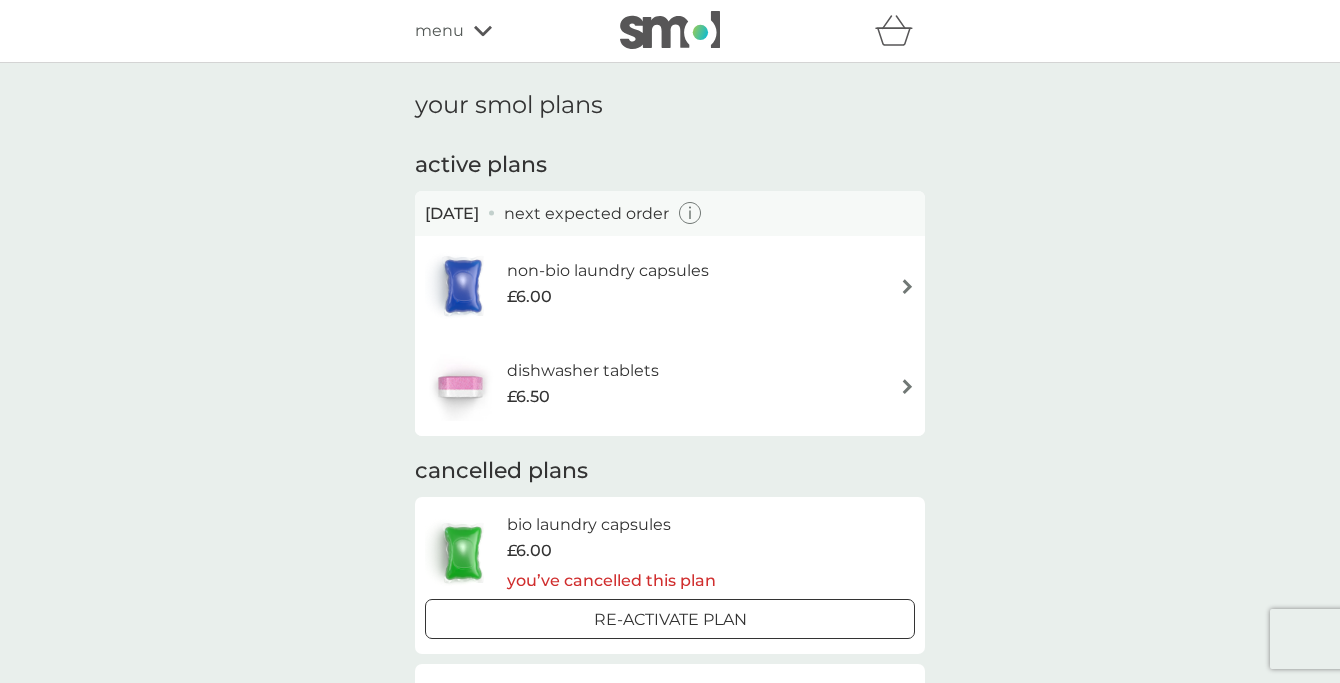 click on "non-bio laundry capsules £6.00" at bounding box center [670, 286] 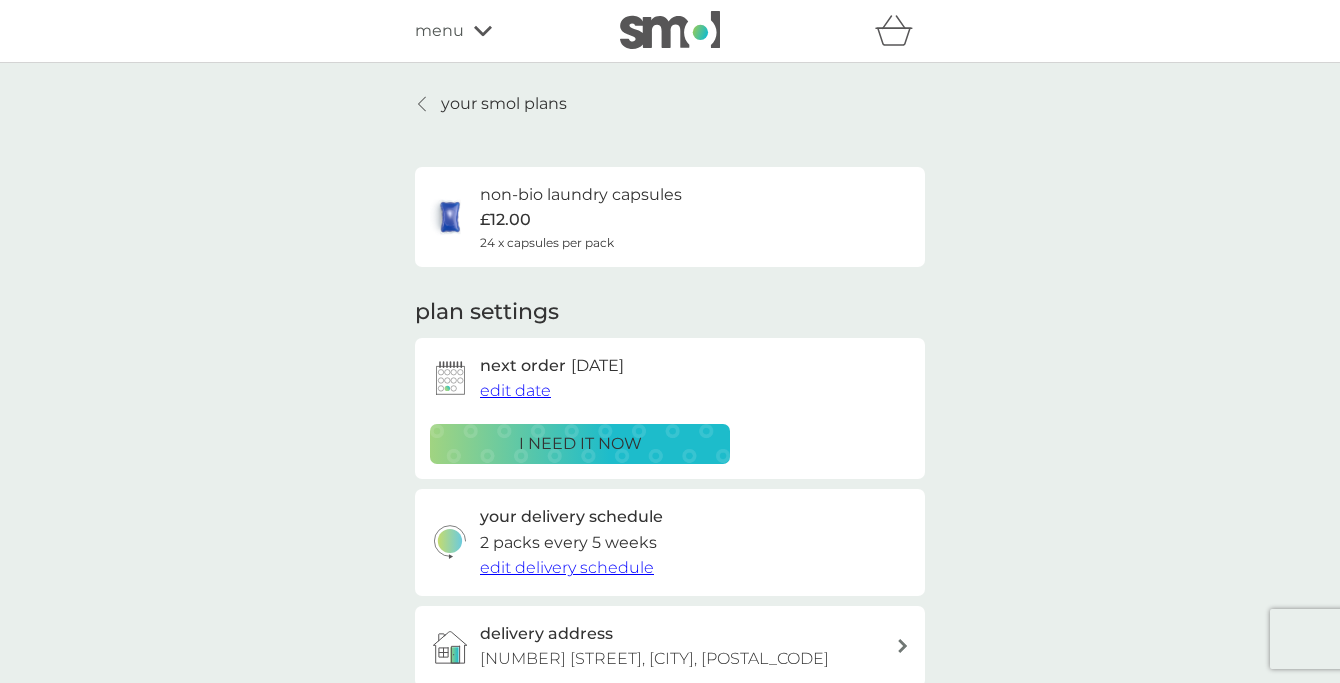 click on "edit date" at bounding box center (515, 390) 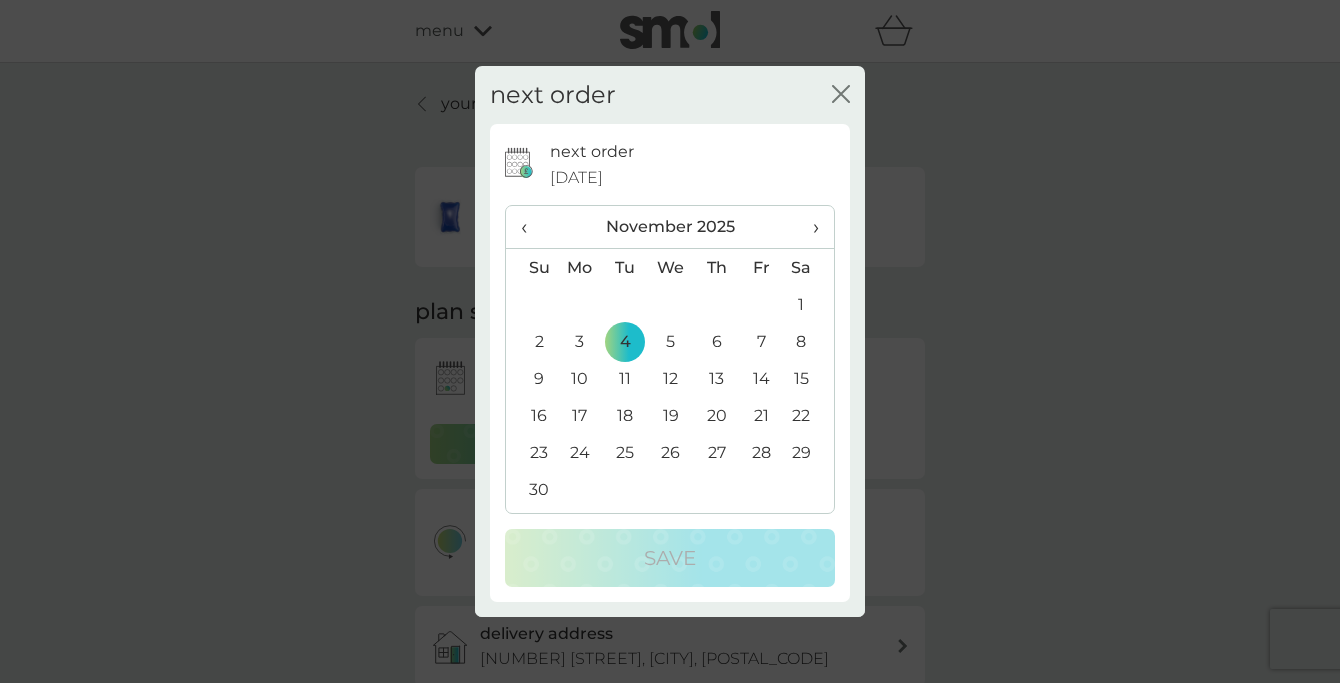 click on "›" at bounding box center (809, 227) 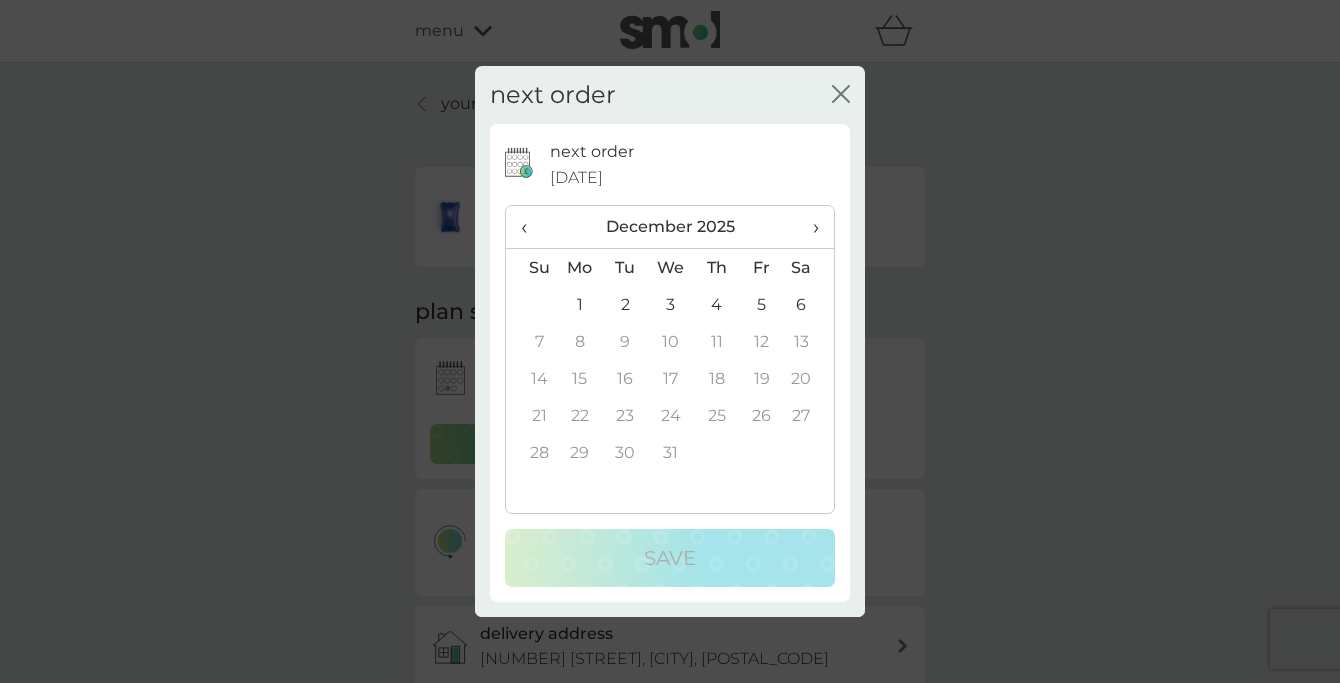 click on "›" at bounding box center (809, 227) 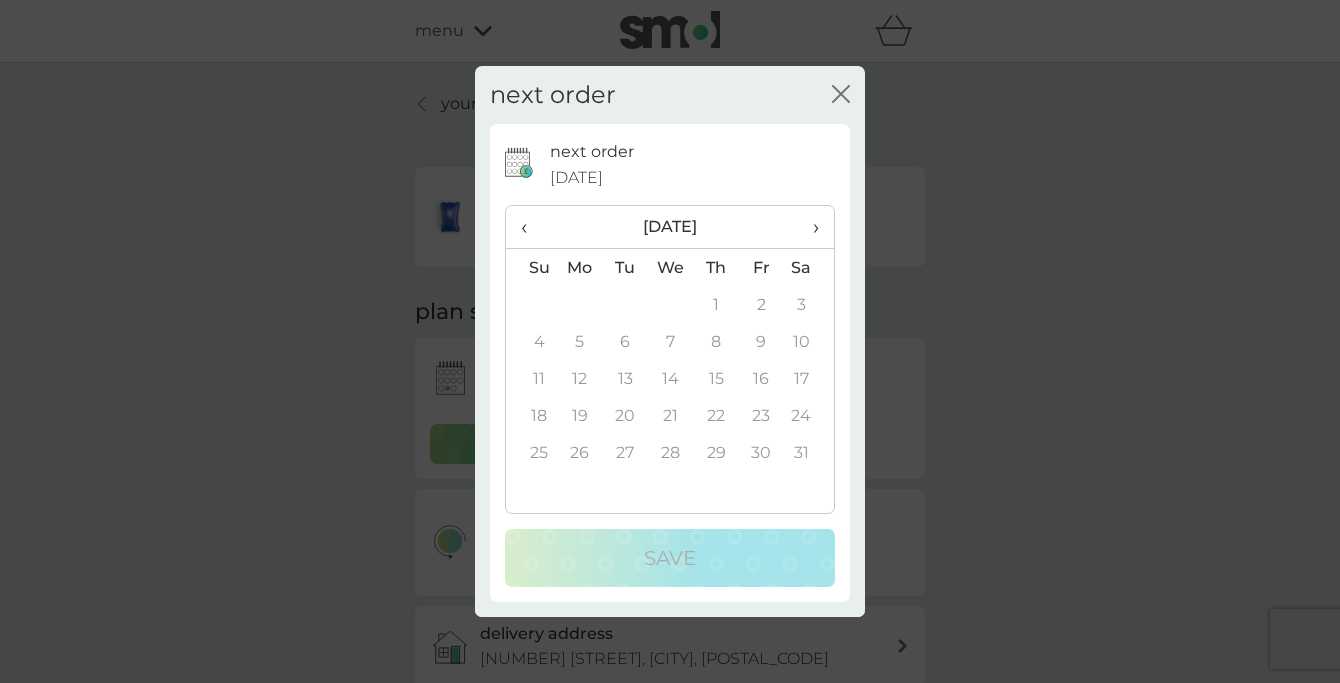 click on "‹" at bounding box center (531, 227) 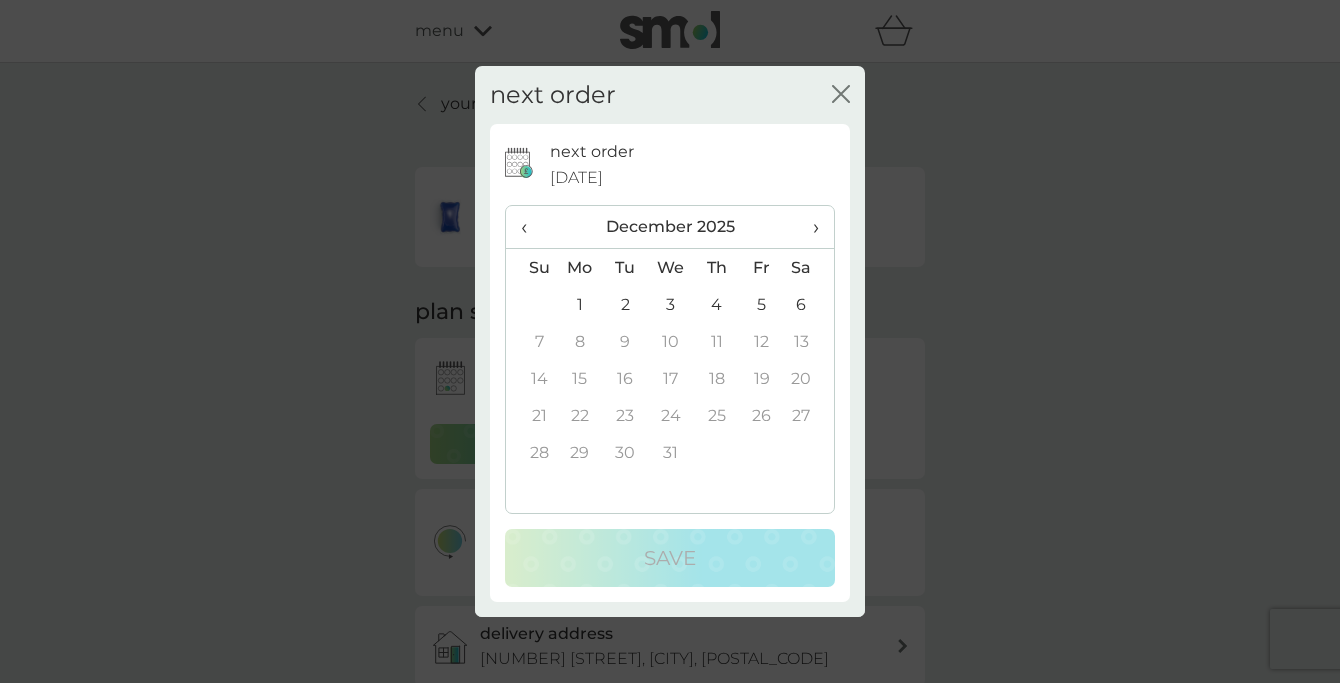 click on "close" 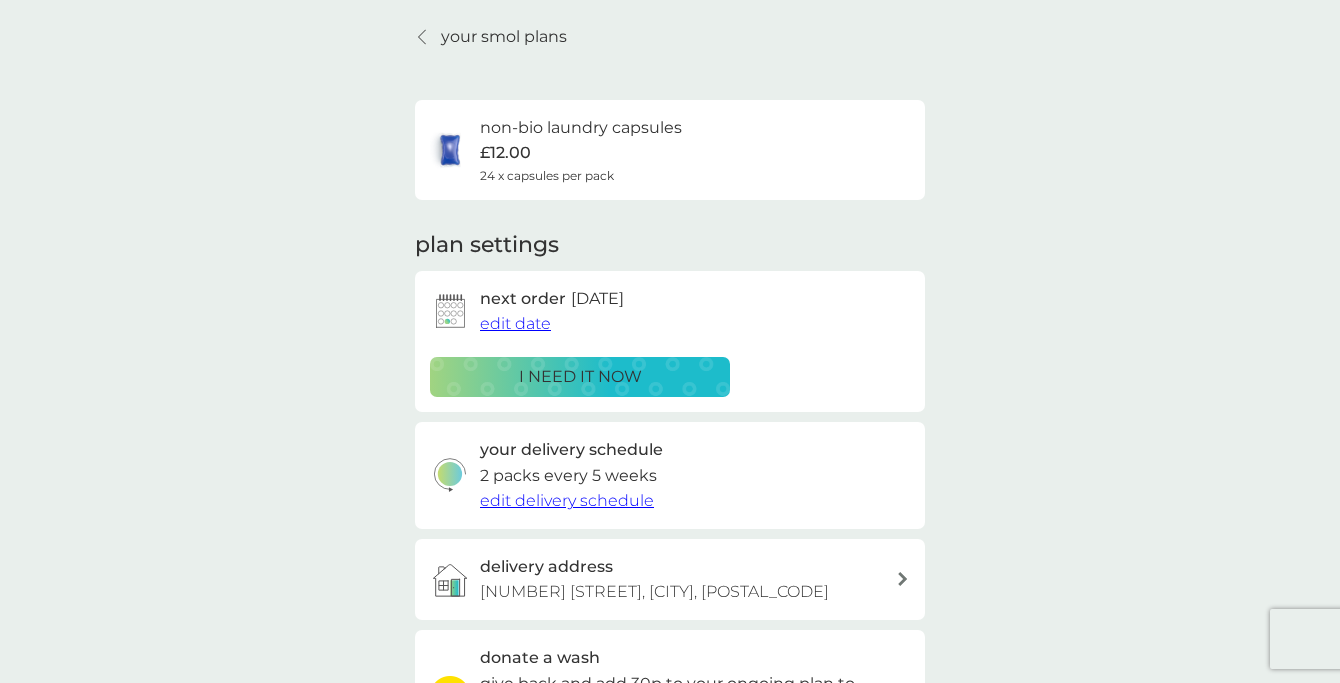 scroll, scrollTop: 105, scrollLeft: 0, axis: vertical 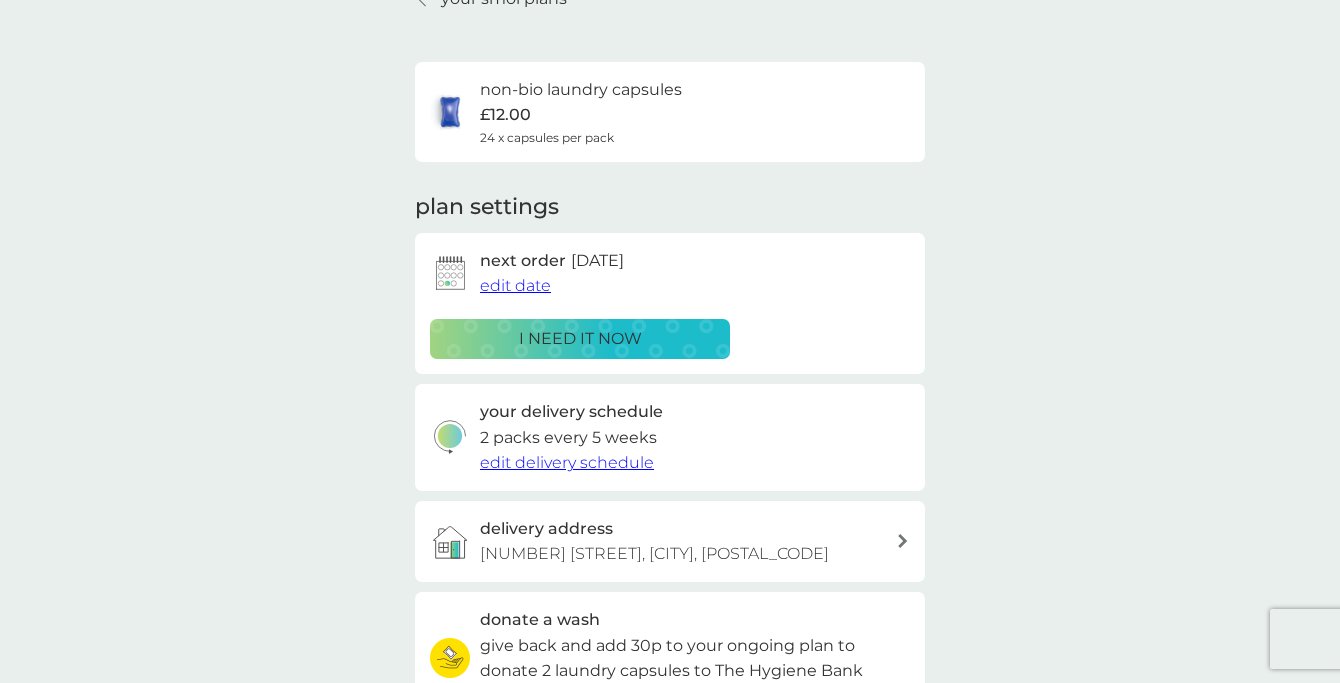 click on "edit delivery schedule" at bounding box center [567, 462] 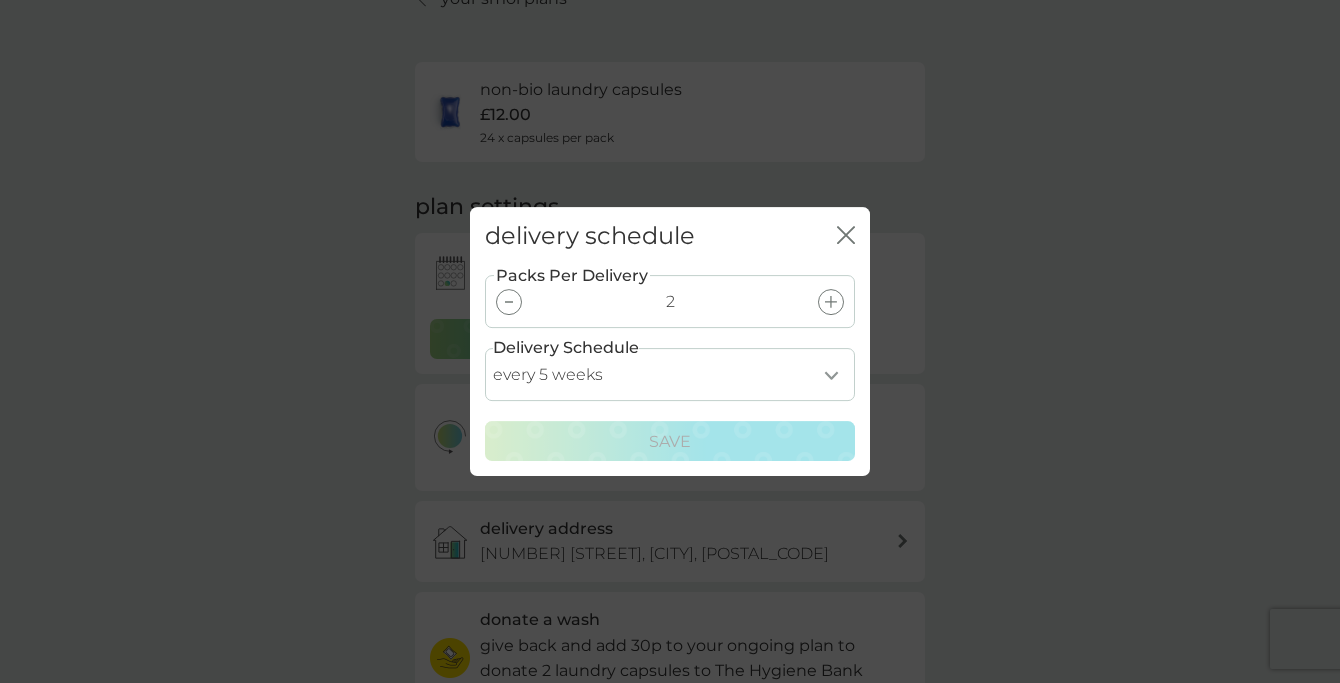 click on "every 1 week every 2 weeks every 3 weeks every 4 weeks every 5 weeks every 6 weeks every 7 weeks every 8 weeks every 9 weeks every 10 weeks every 11 weeks every 12 weeks every 13 weeks every 14 weeks every 15 weeks every 16 weeks every 17 weeks" at bounding box center (670, 374) 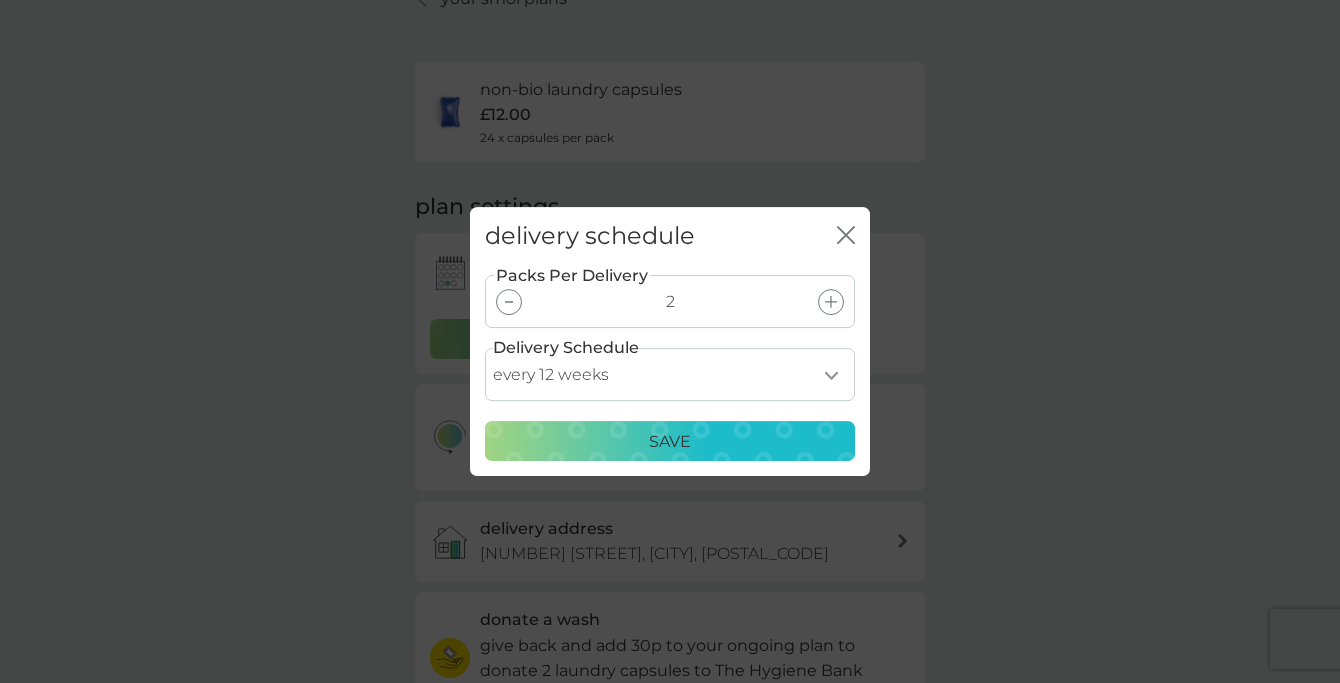 click on "every 1 week every 2 weeks every 3 weeks every 4 weeks every 5 weeks every 6 weeks every 7 weeks every 8 weeks every 9 weeks every 10 weeks every 11 weeks every 12 weeks every 13 weeks every 14 weeks every 15 weeks every 16 weeks every 17 weeks" at bounding box center [670, 374] 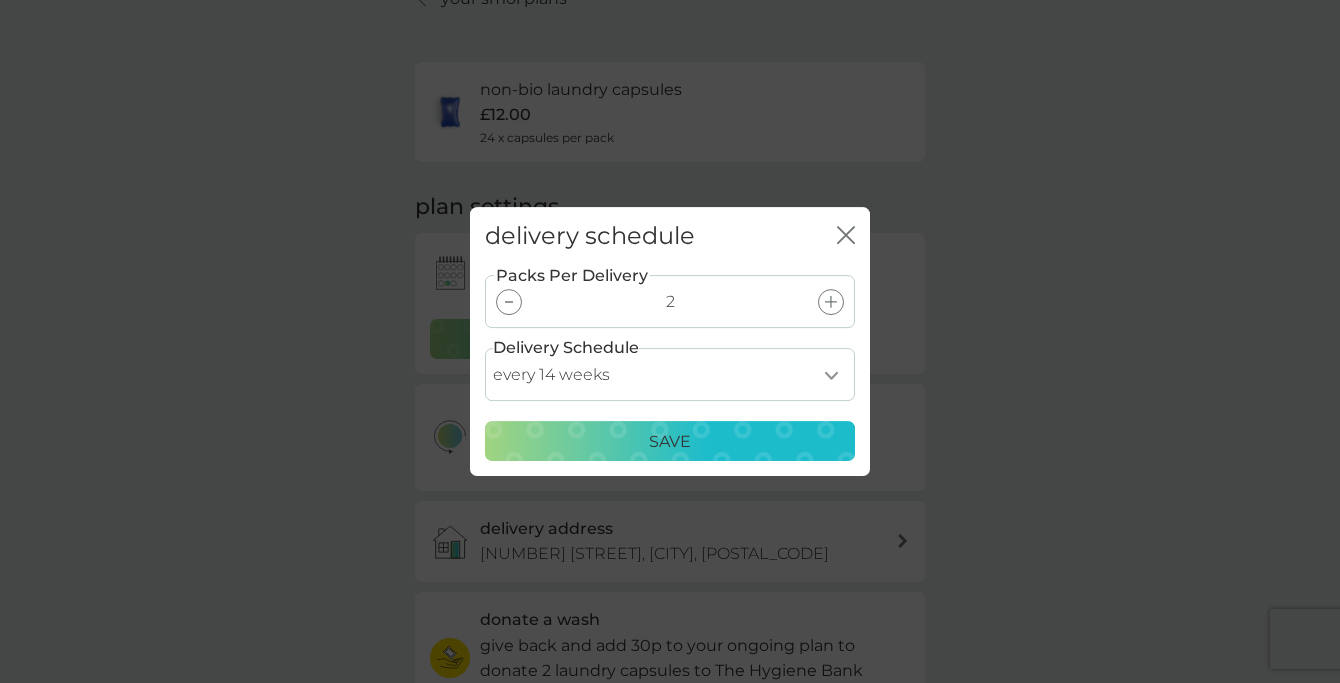 click on "every 1 week every 2 weeks every 3 weeks every 4 weeks every 5 weeks every 6 weeks every 7 weeks every 8 weeks every 9 weeks every 10 weeks every 11 weeks every 12 weeks every 13 weeks every 14 weeks every 15 weeks every 16 weeks every 17 weeks" at bounding box center [670, 374] 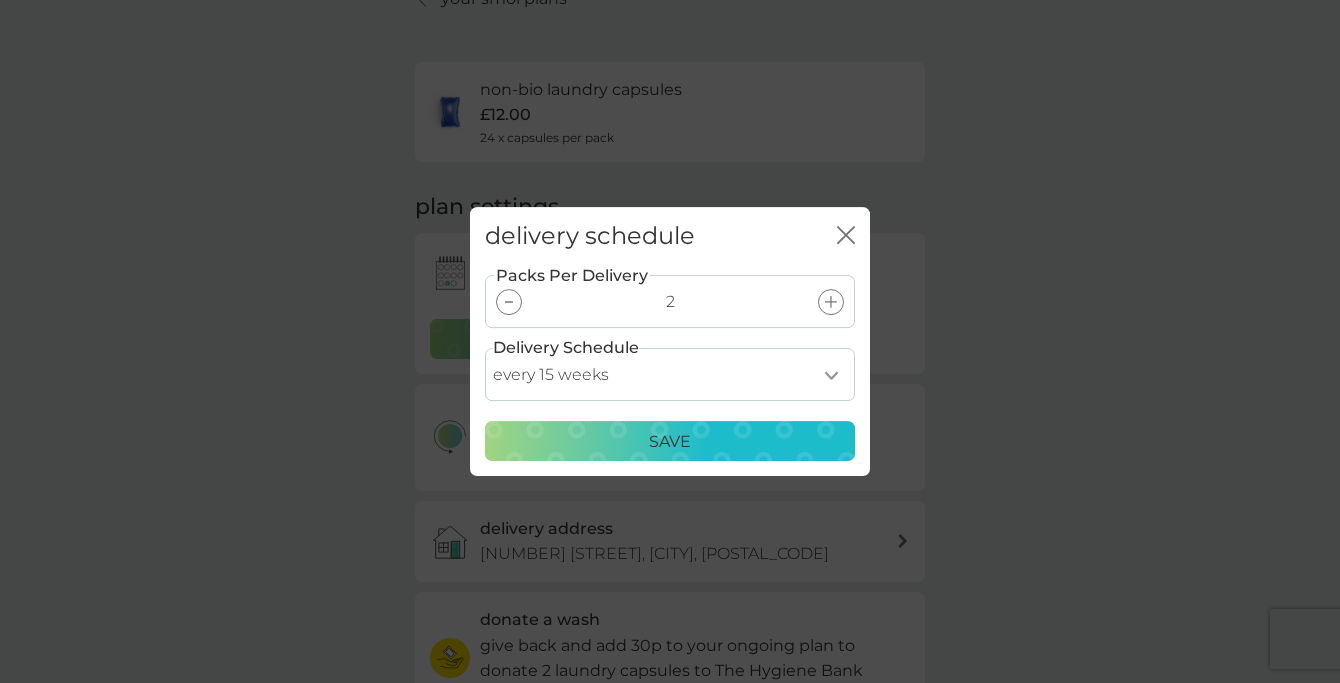 click on "Save" at bounding box center [670, 442] 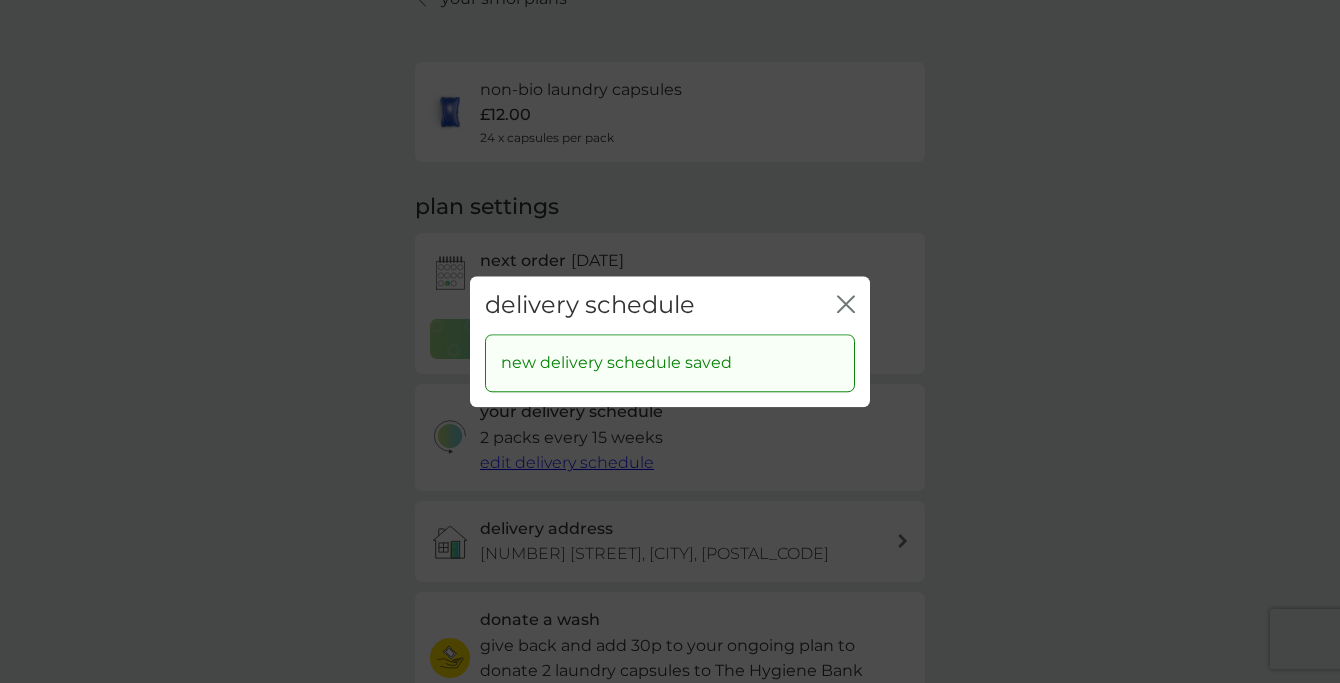 click on "close" 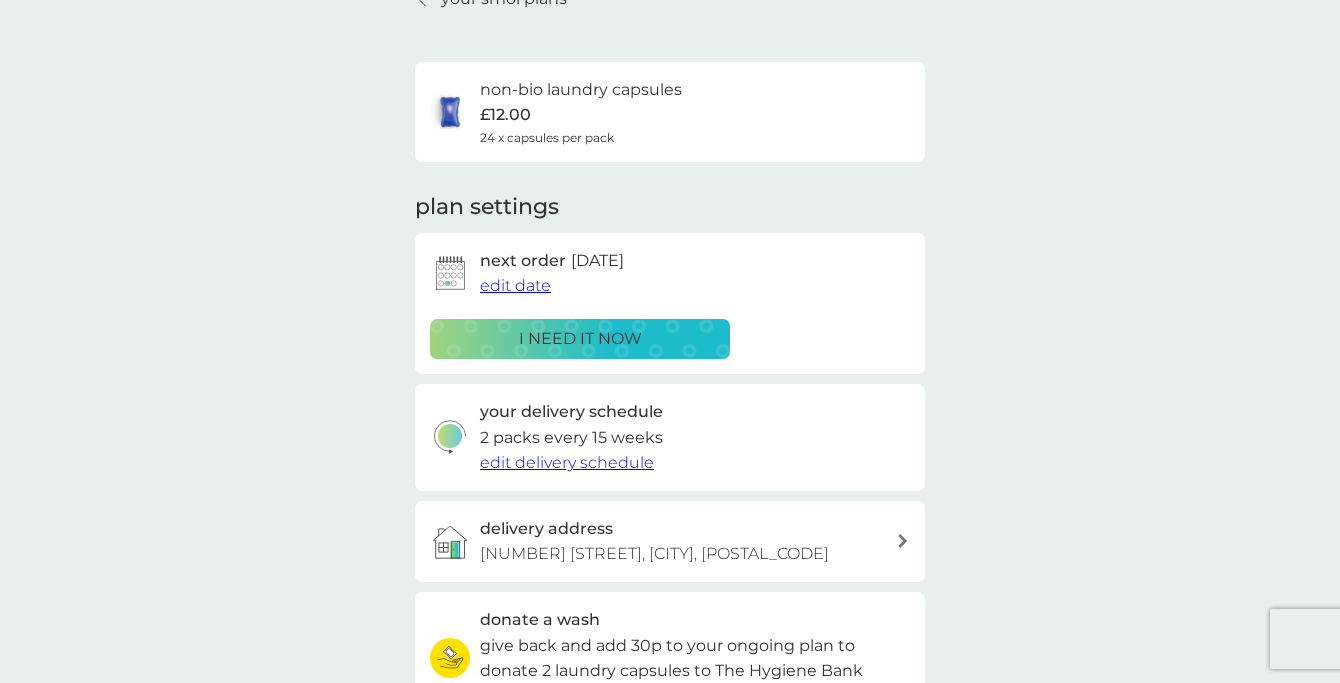 scroll, scrollTop: 0, scrollLeft: 0, axis: both 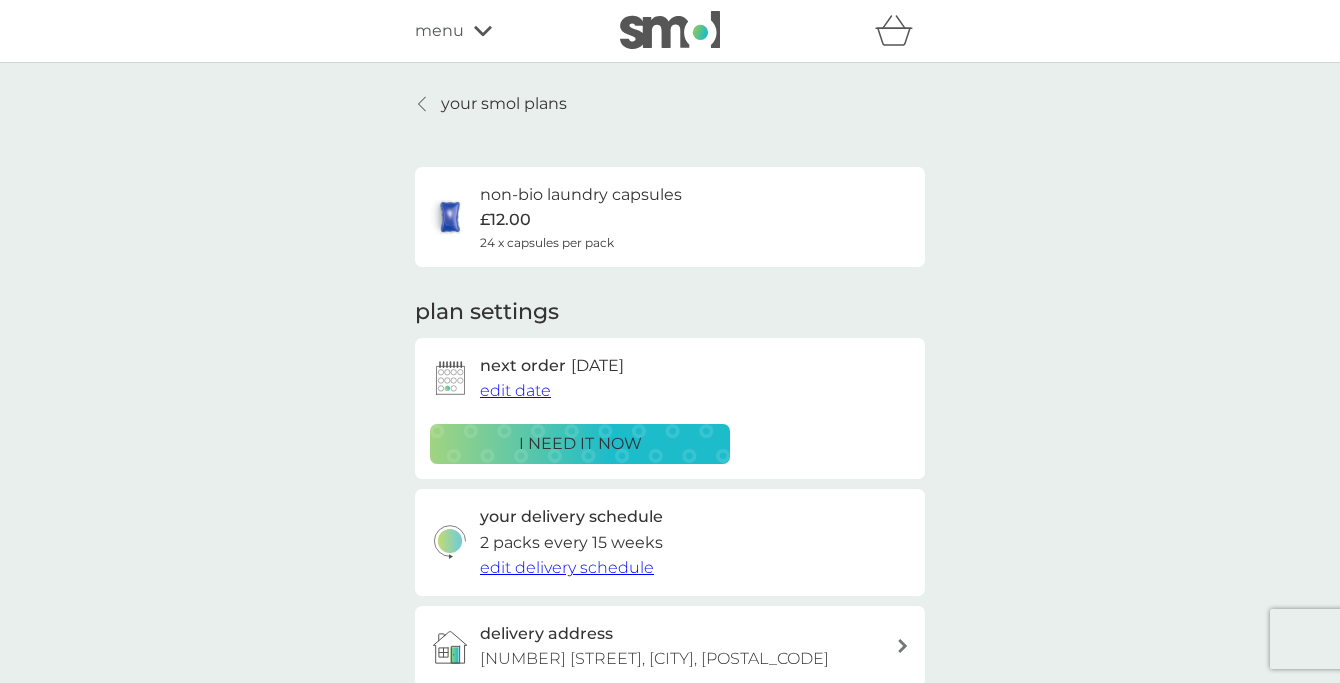 click on "your smol plans" at bounding box center (504, 104) 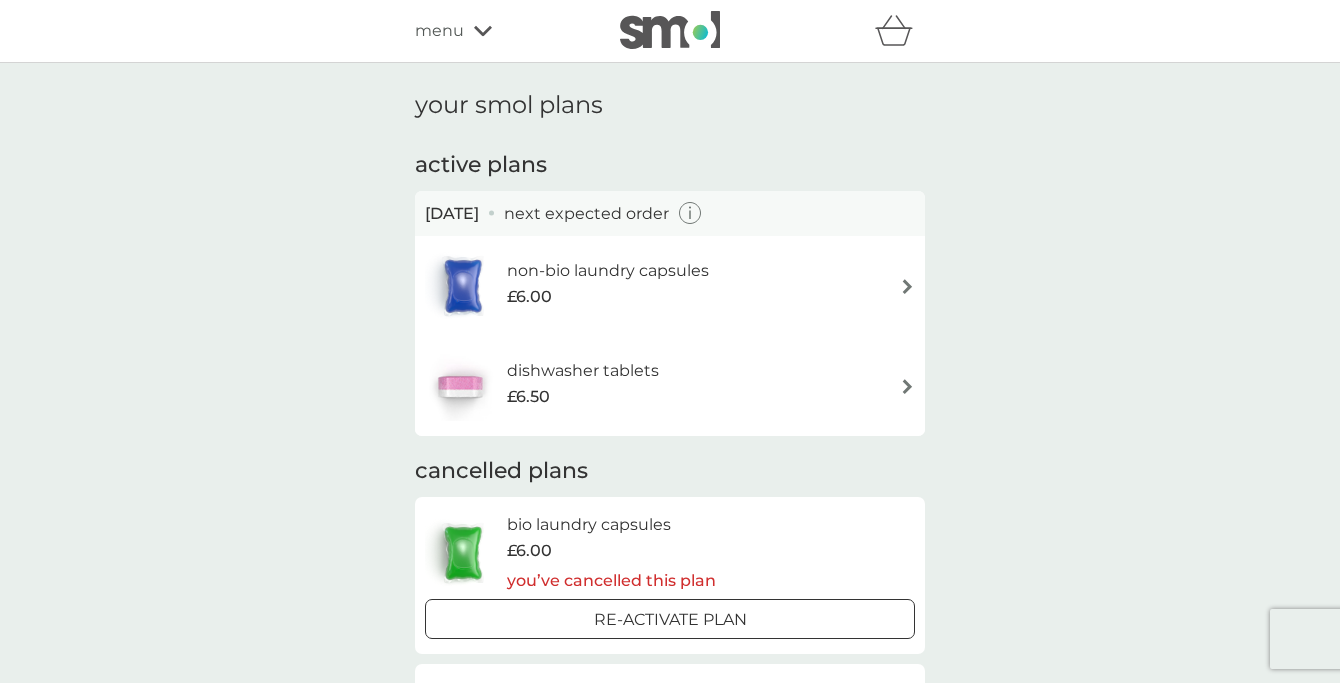 click on "dishwasher tablets £6.50" at bounding box center (670, 386) 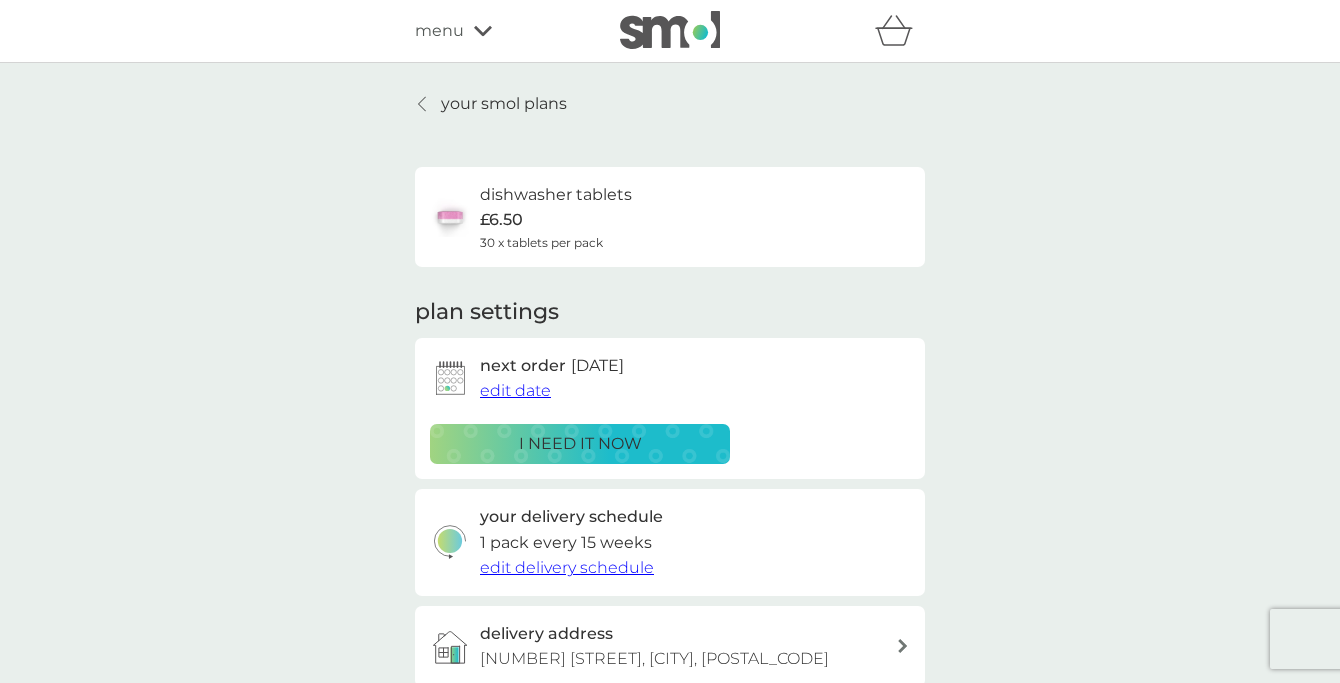 click on "your smol plans" at bounding box center (504, 104) 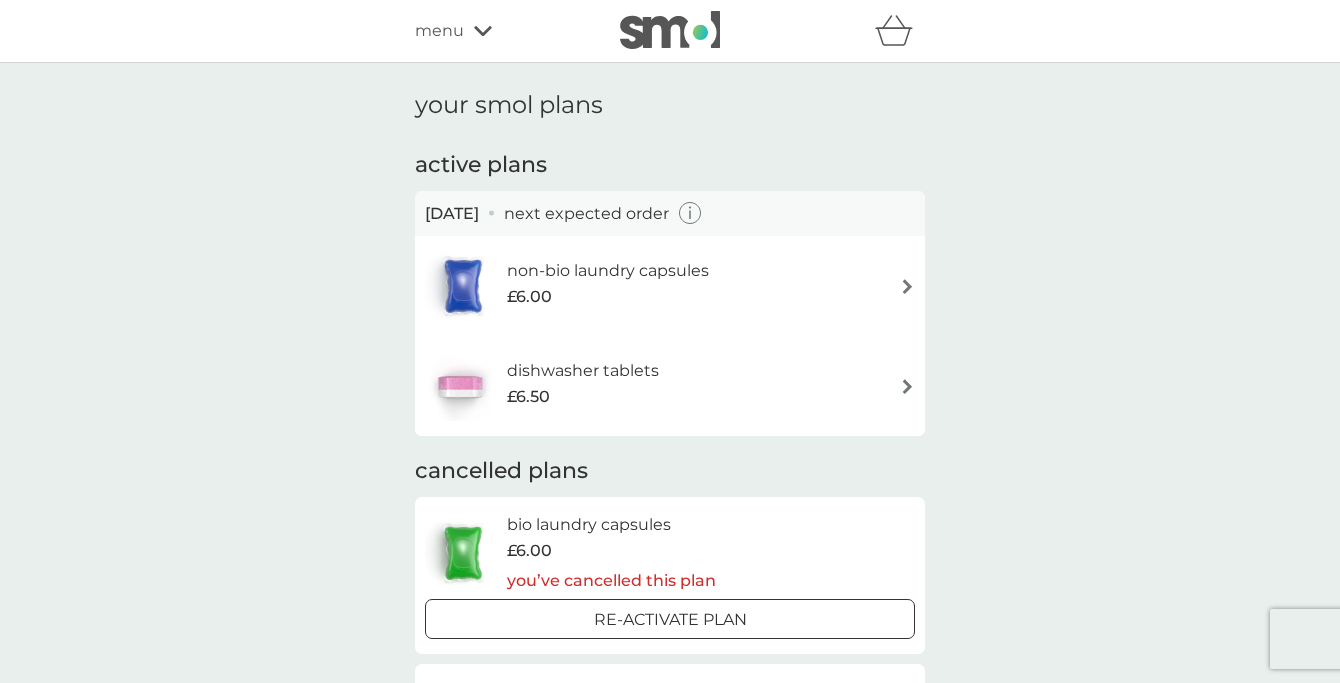 click on "non-bio laundry capsules" at bounding box center [608, 271] 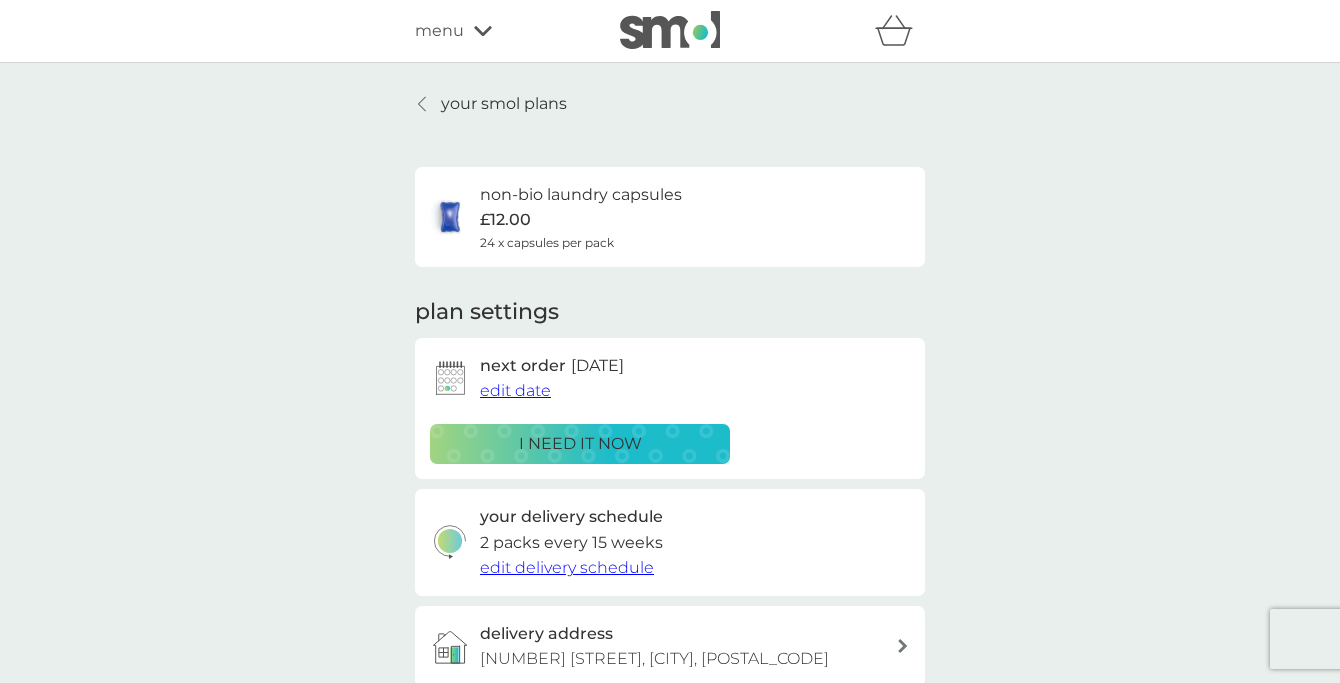 click on "edit date" at bounding box center (515, 390) 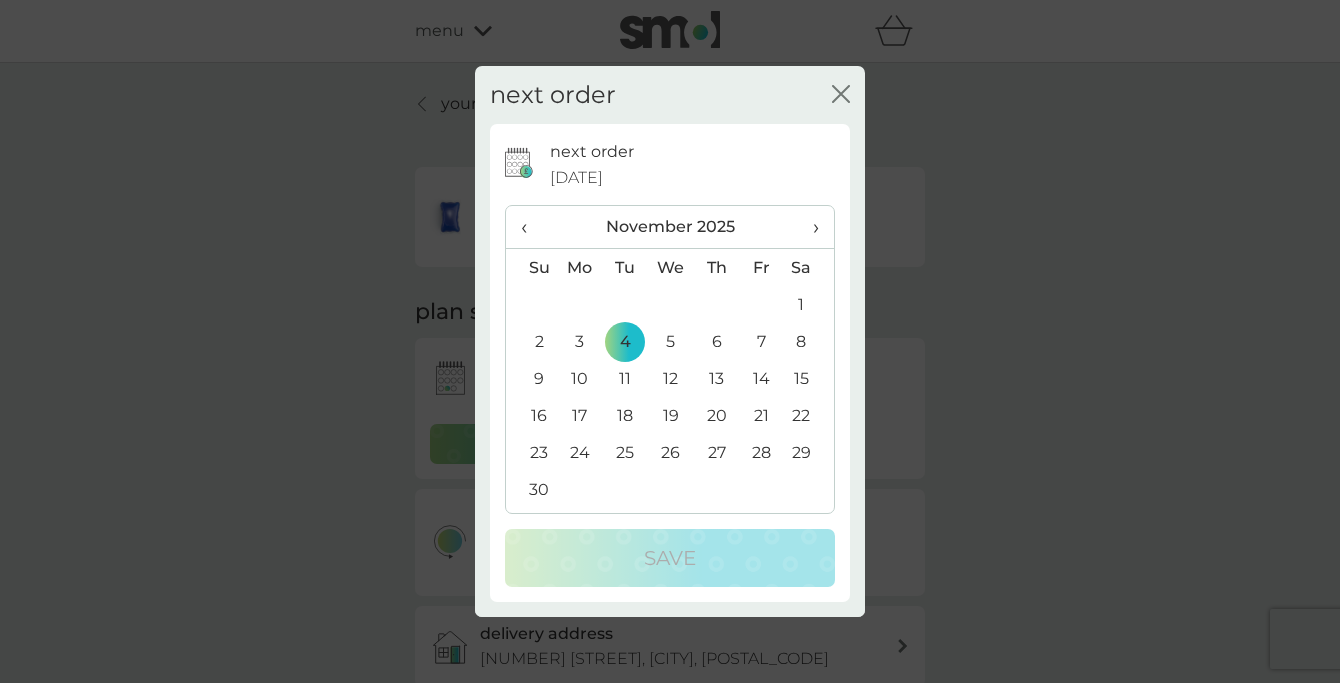 click on "5" at bounding box center [671, 341] 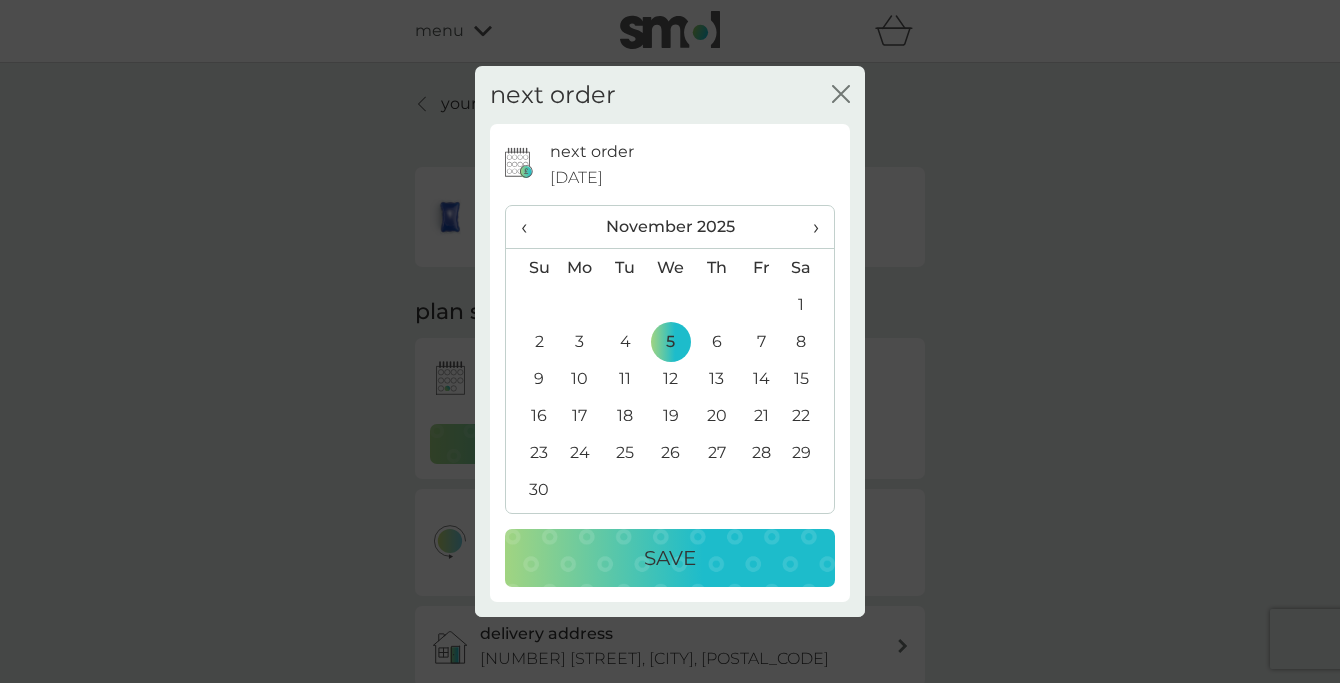 click on "Save" at bounding box center (670, 558) 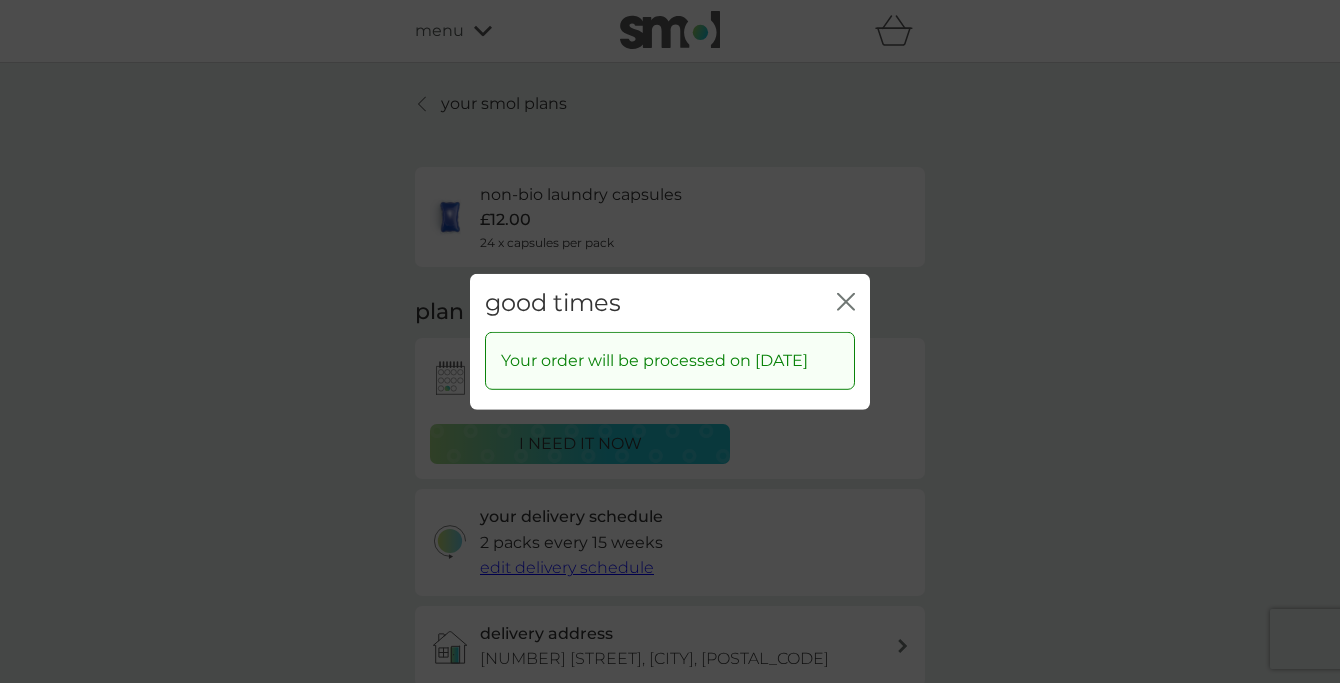 click on "close" 